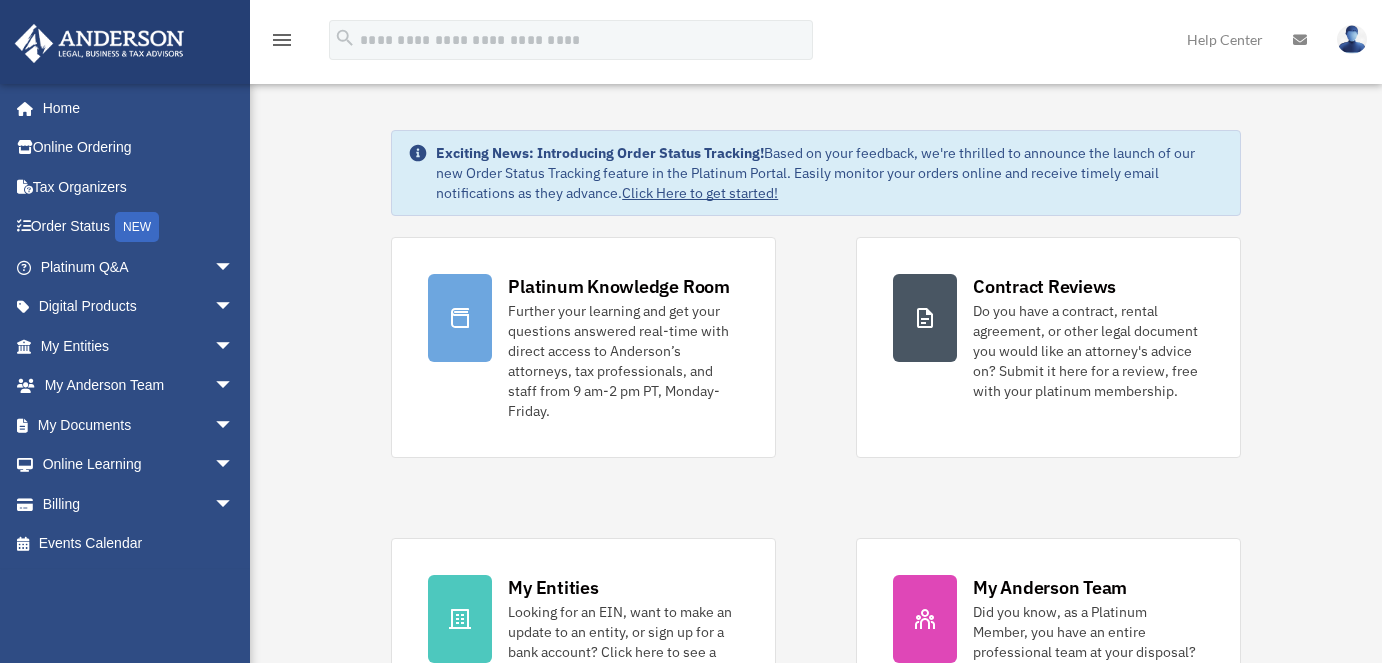 scroll, scrollTop: 0, scrollLeft: 0, axis: both 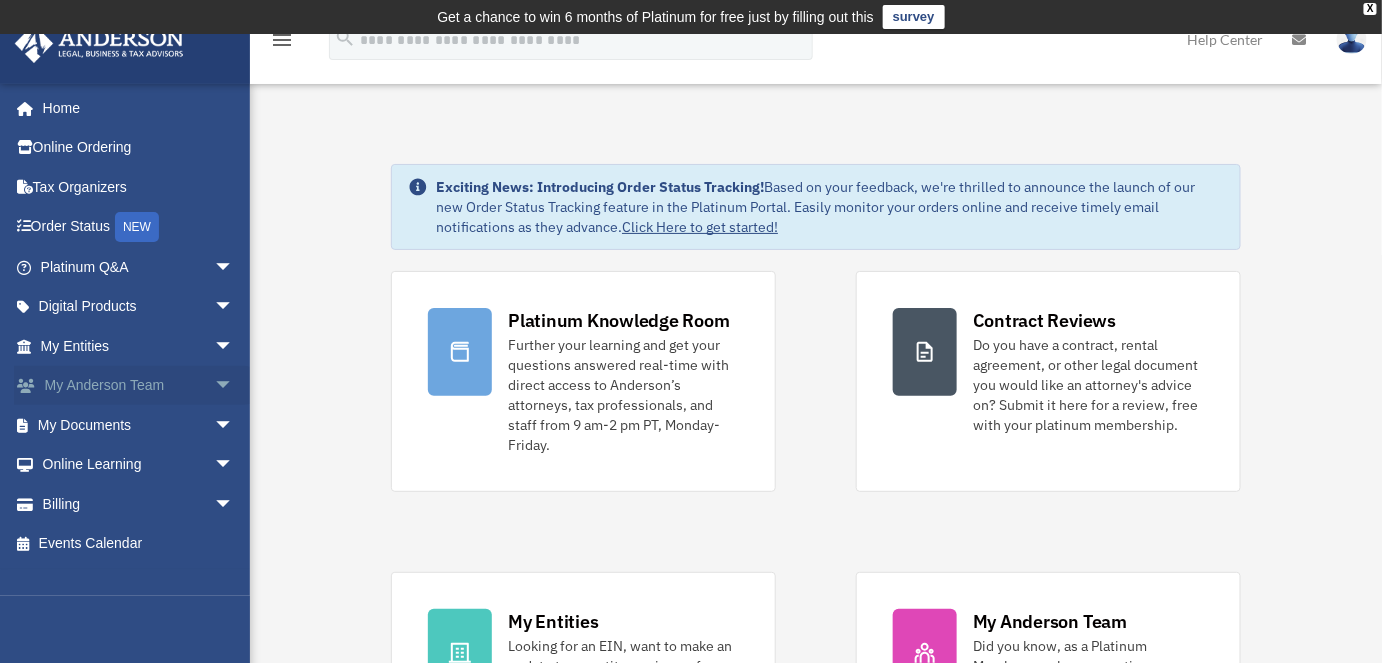 click on "arrow_drop_down" at bounding box center (234, 386) 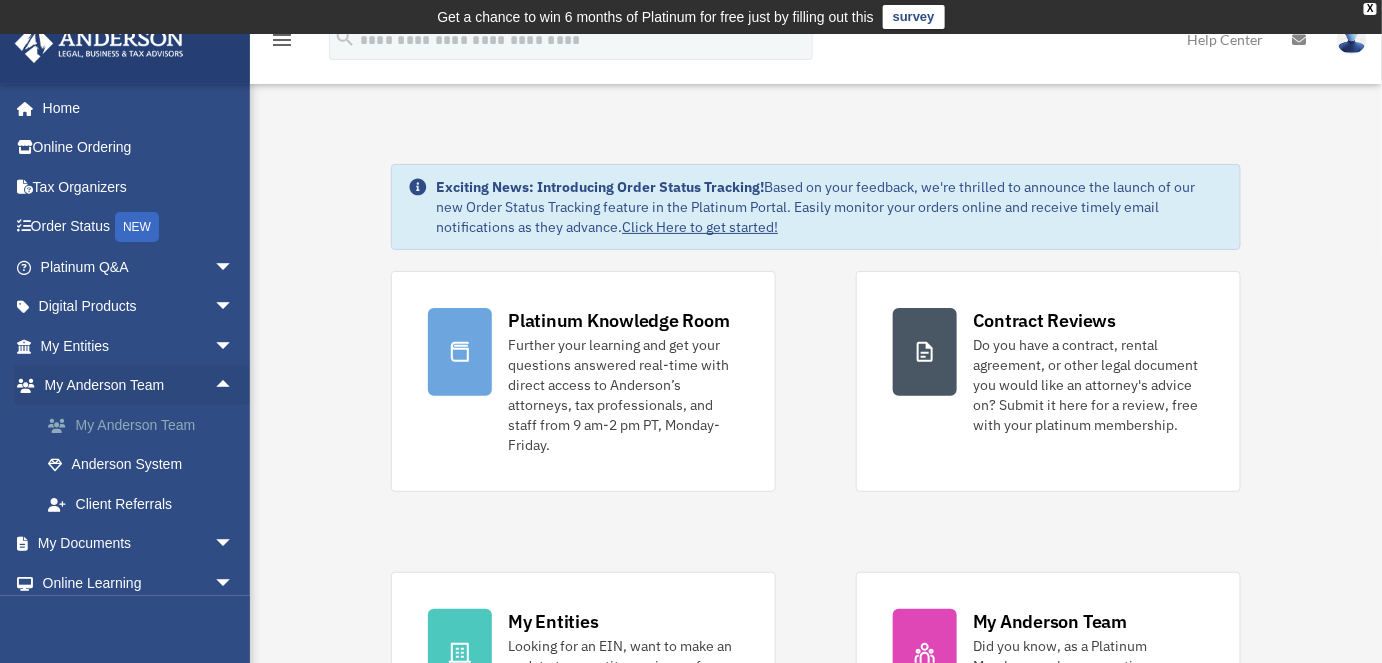 click on "My Anderson Team" at bounding box center (146, 425) 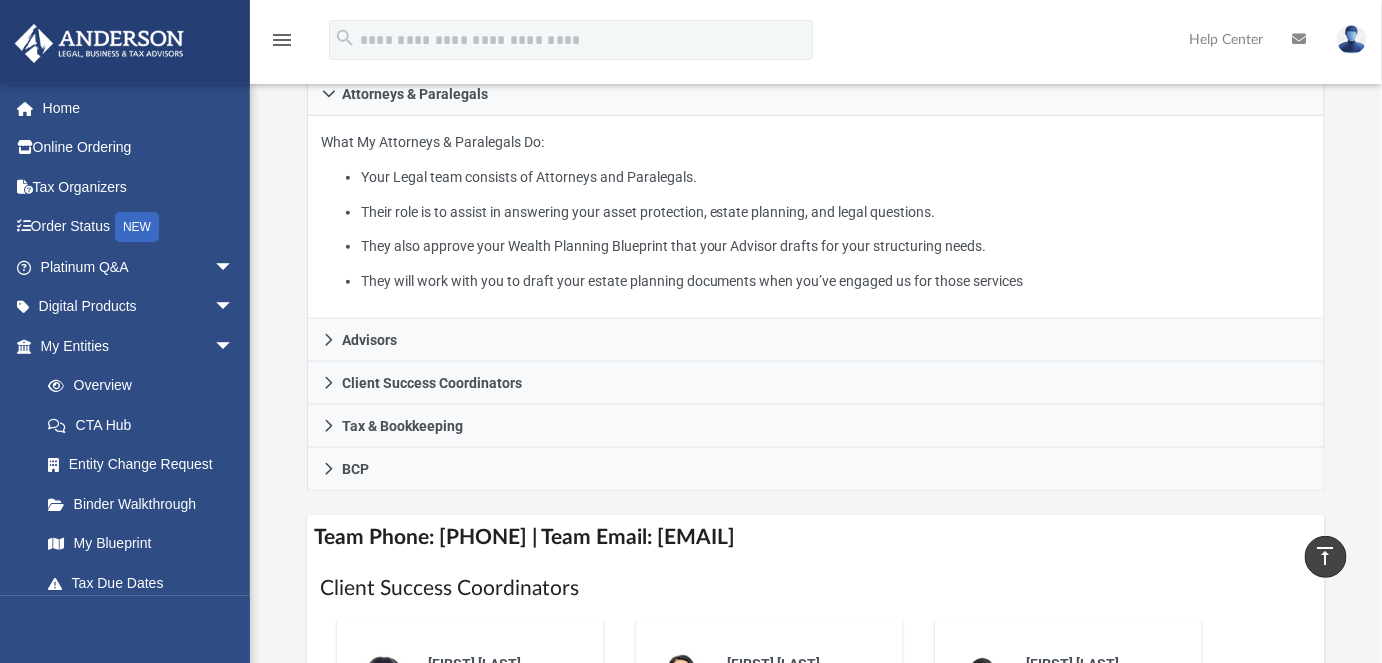 scroll, scrollTop: 398, scrollLeft: 0, axis: vertical 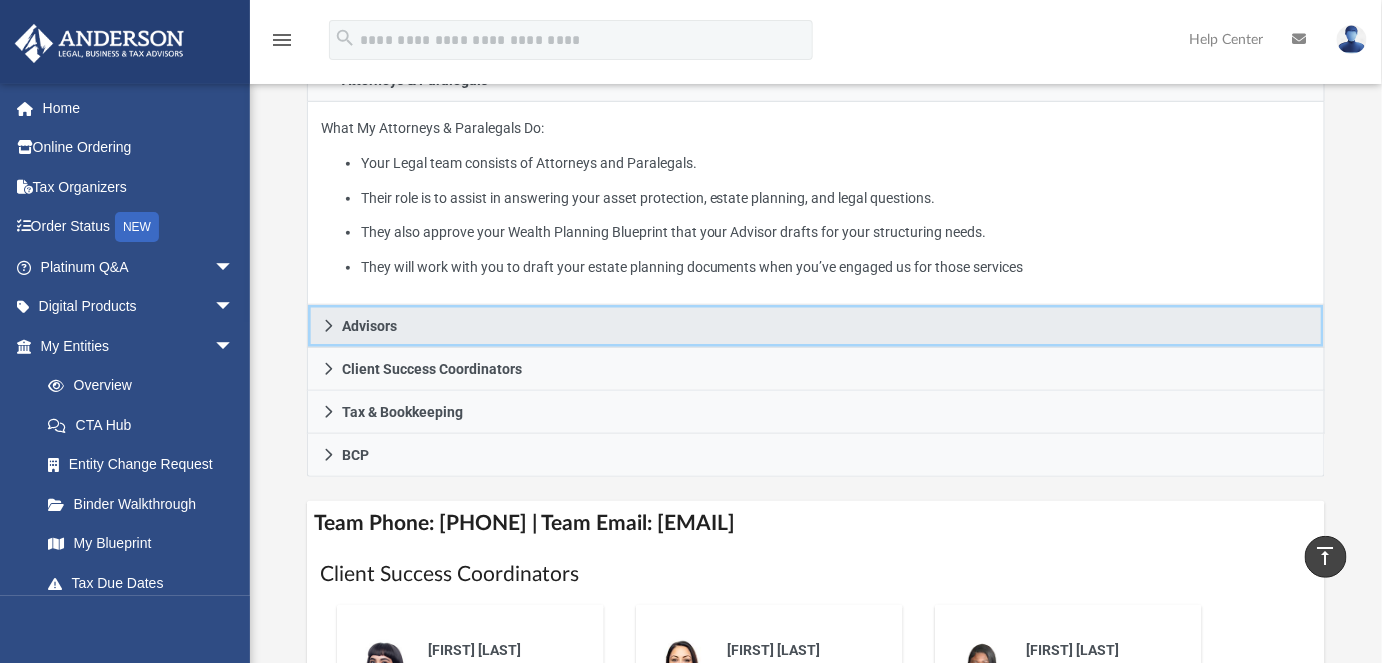 click on "Advisors" at bounding box center (370, 326) 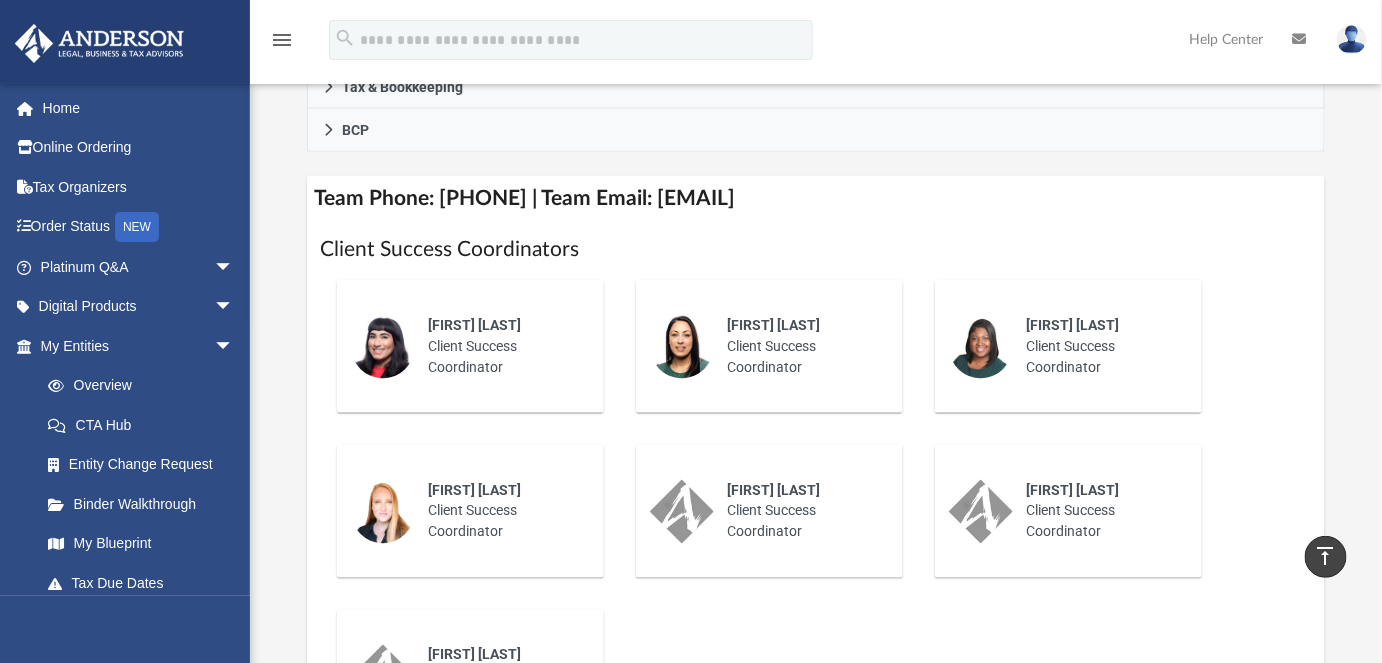 scroll, scrollTop: 773, scrollLeft: 0, axis: vertical 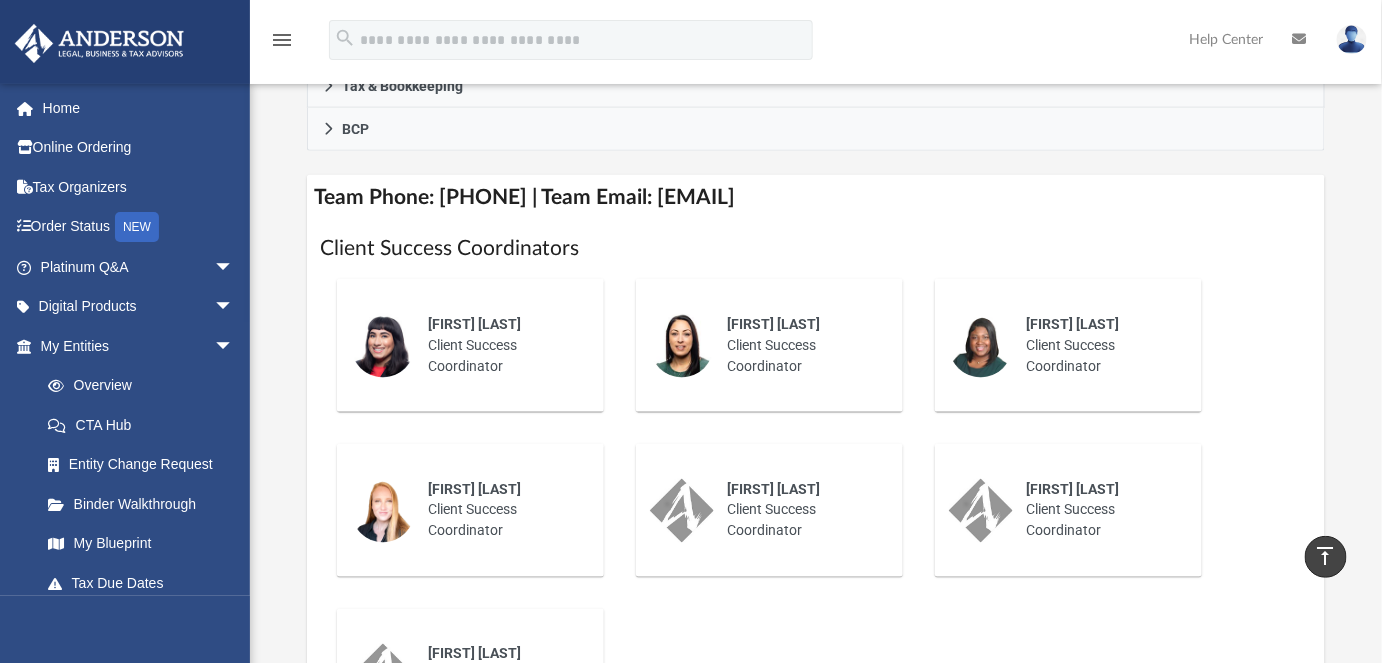 click on "Shaquina Williams  Client Success Coordinator" at bounding box center [1100, 345] 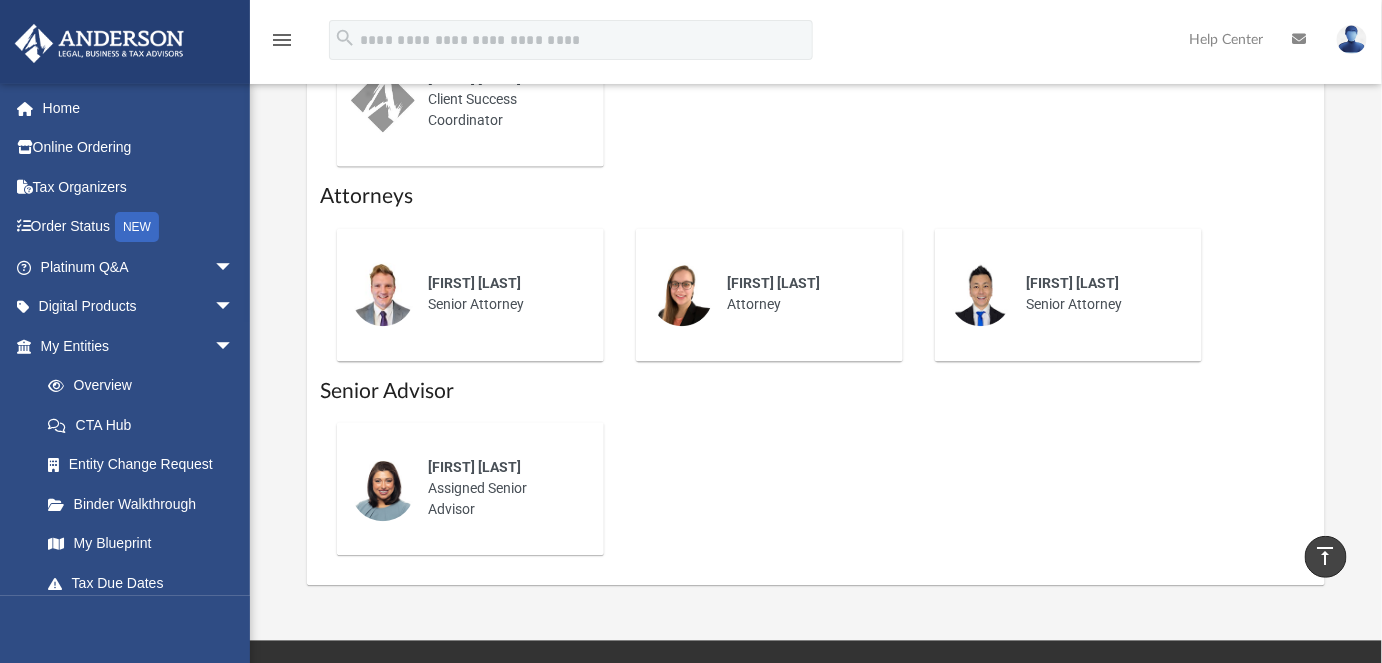 scroll, scrollTop: 1352, scrollLeft: 0, axis: vertical 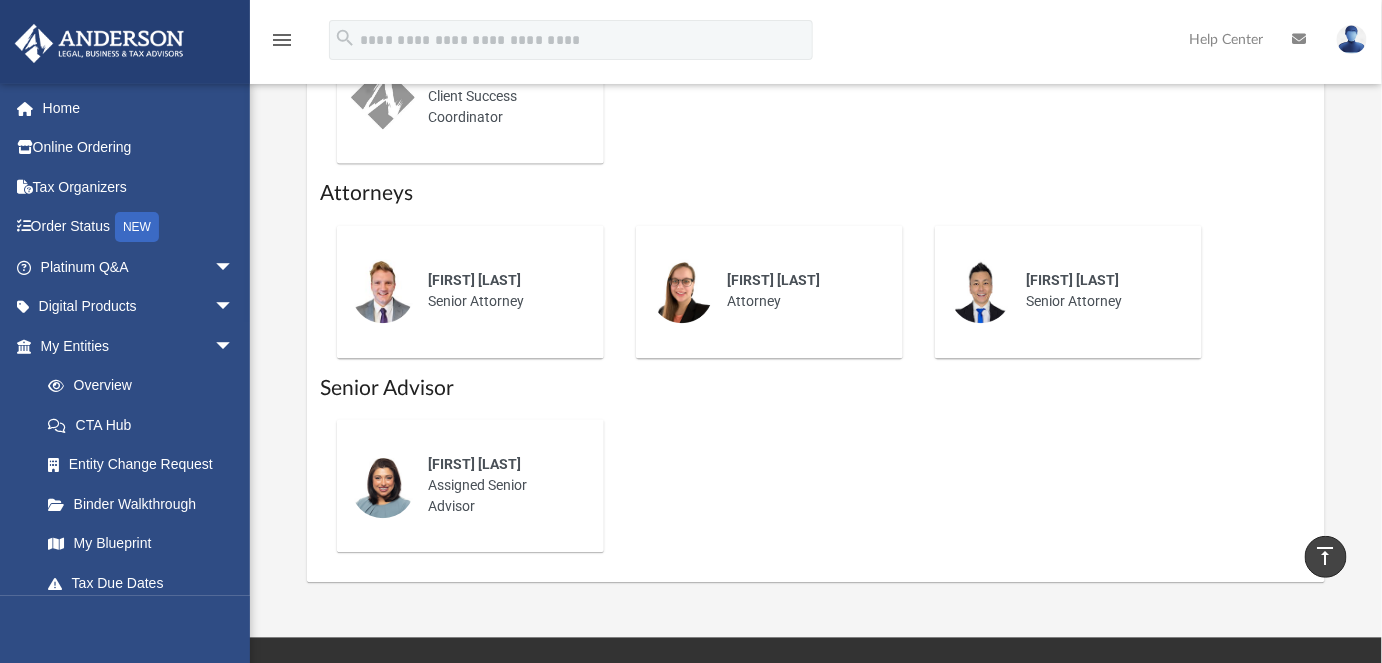 click on "Nerissa Sam  Assigned Senior Advisor" at bounding box center (502, 485) 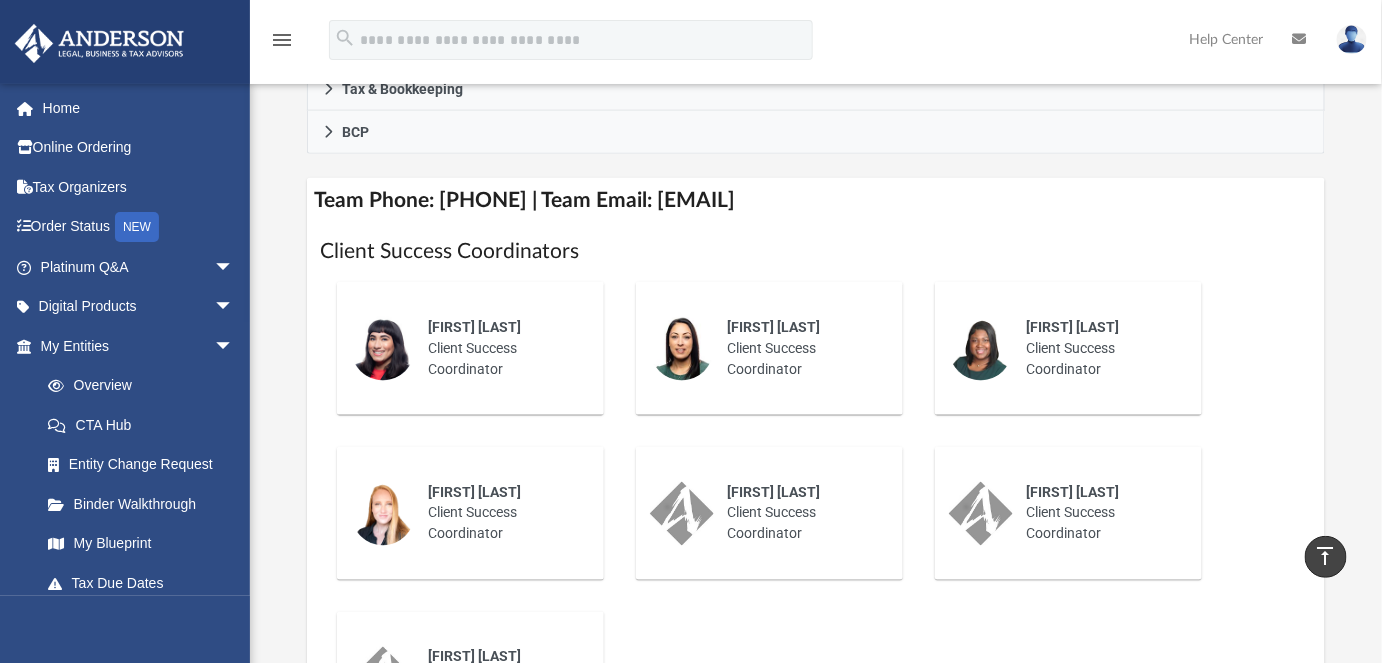 scroll, scrollTop: 769, scrollLeft: 0, axis: vertical 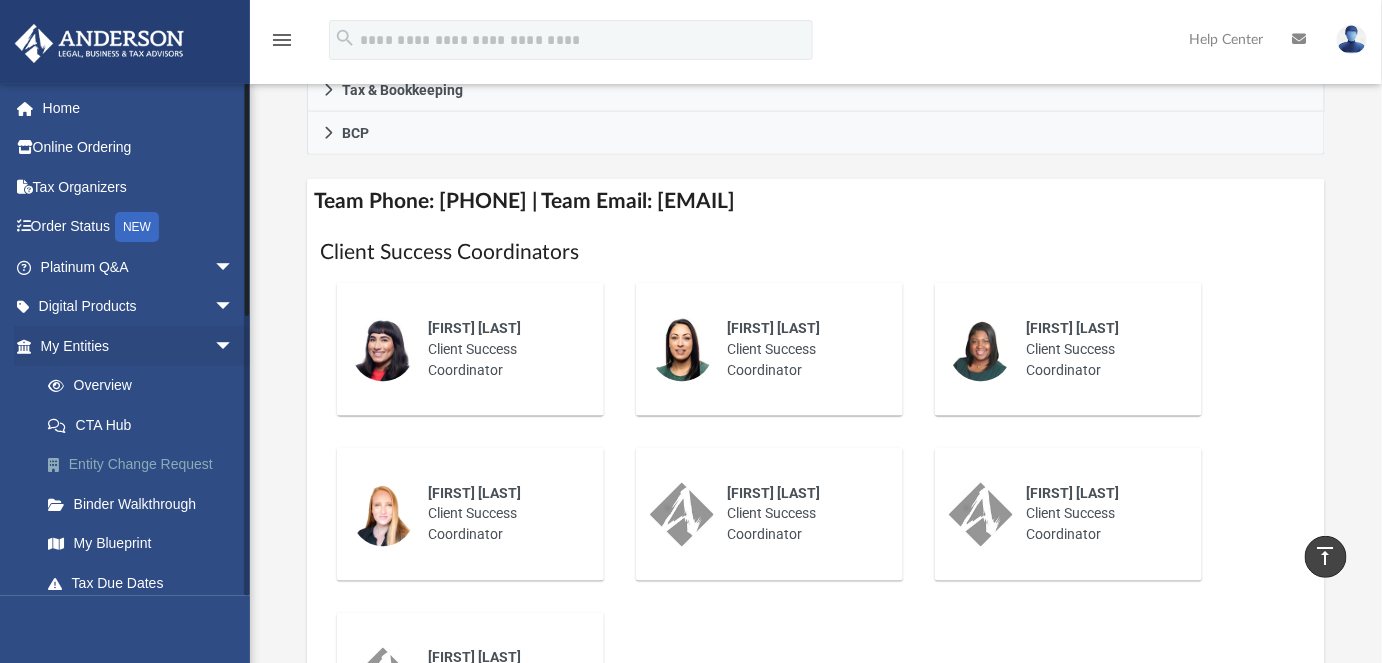 click on "Entity Change Request" at bounding box center (146, 465) 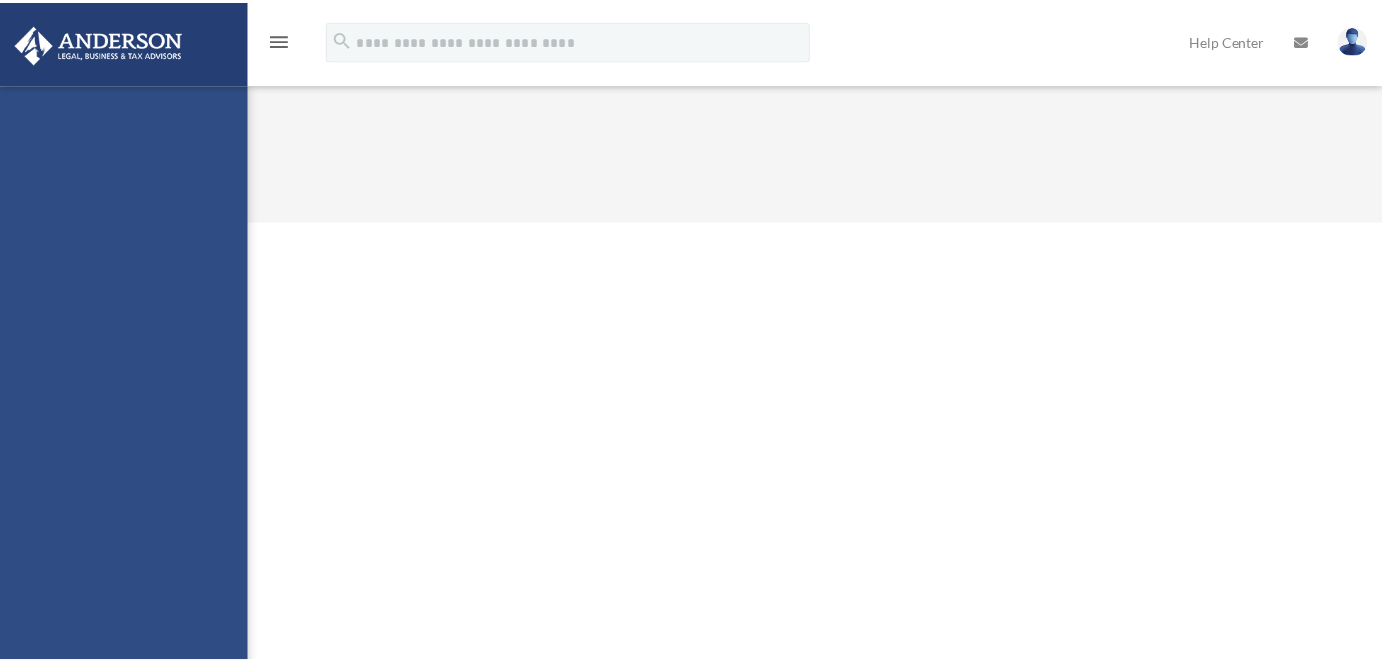 scroll, scrollTop: 0, scrollLeft: 0, axis: both 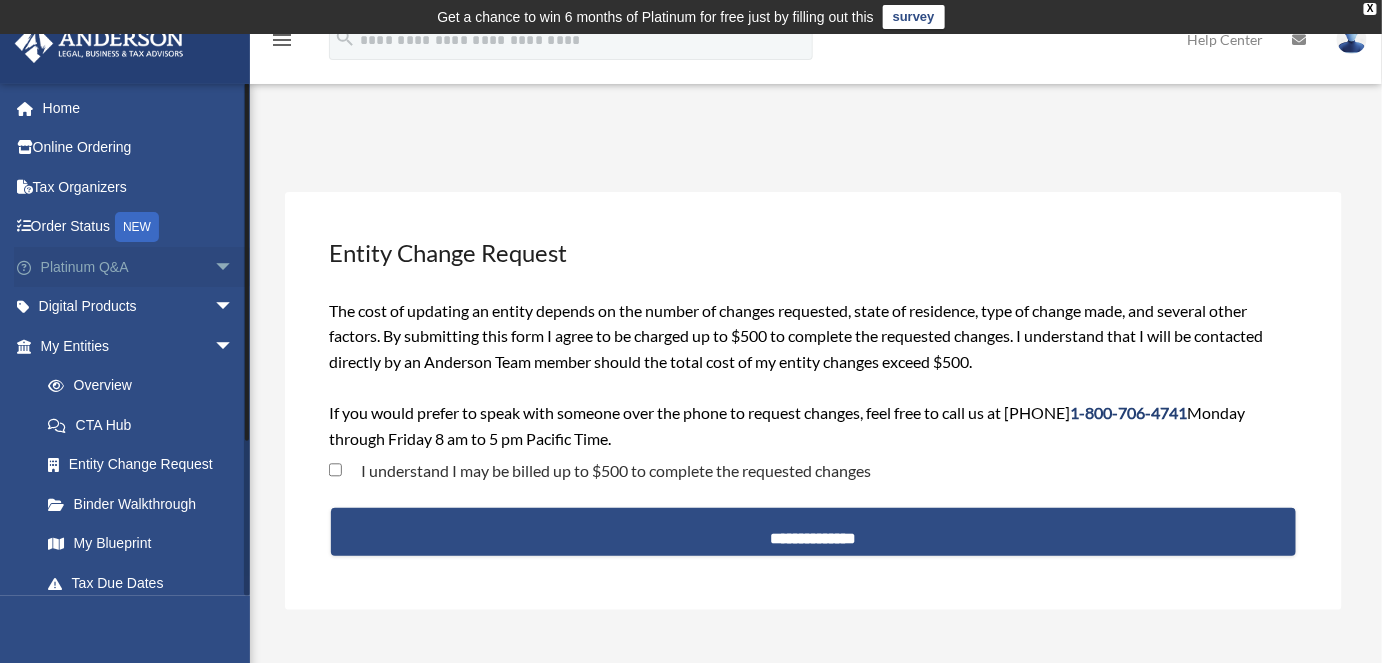 click on "Platinum Q&A arrow_drop_down" at bounding box center (139, 267) 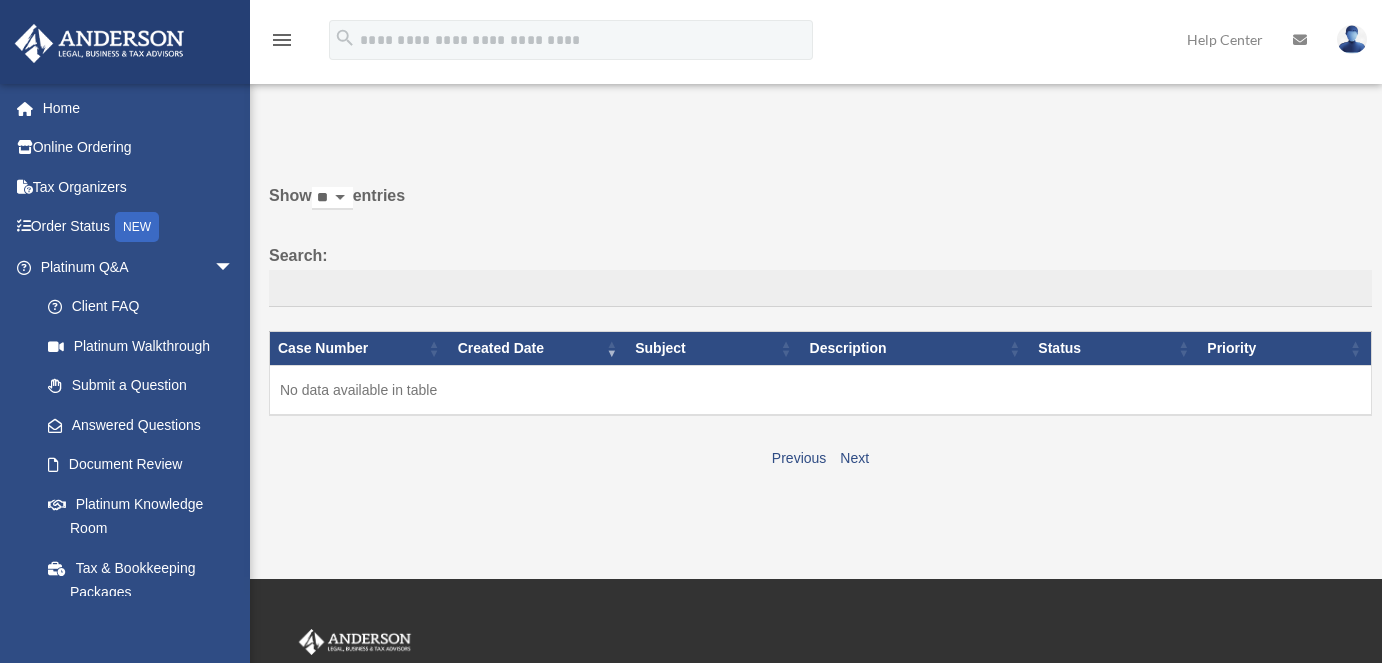 scroll, scrollTop: 0, scrollLeft: 0, axis: both 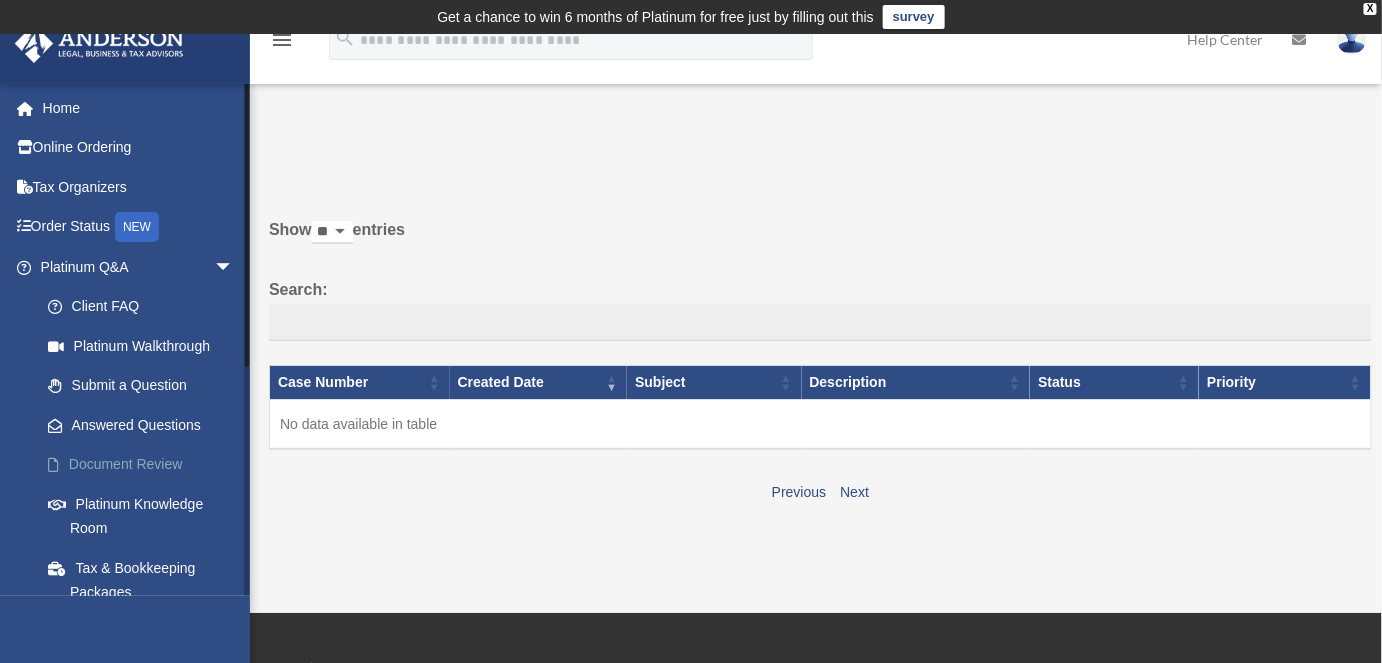 click on "Document Review" at bounding box center (146, 465) 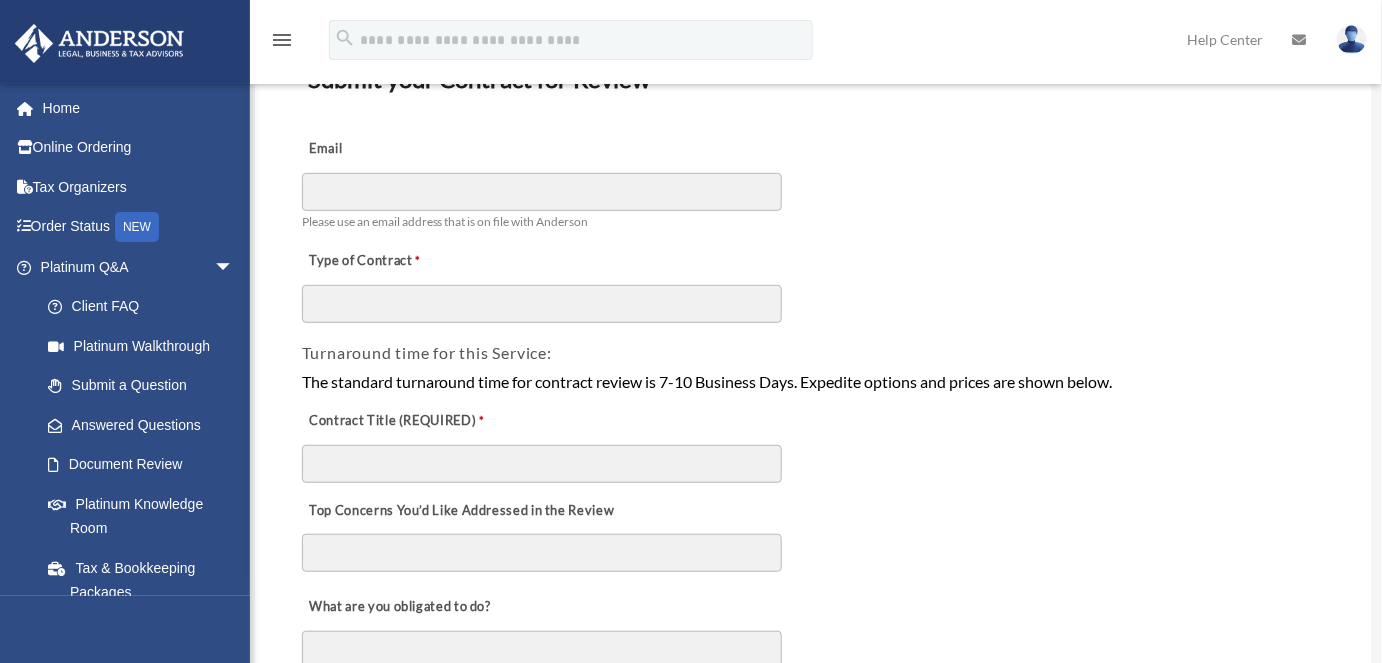 scroll, scrollTop: 179, scrollLeft: 0, axis: vertical 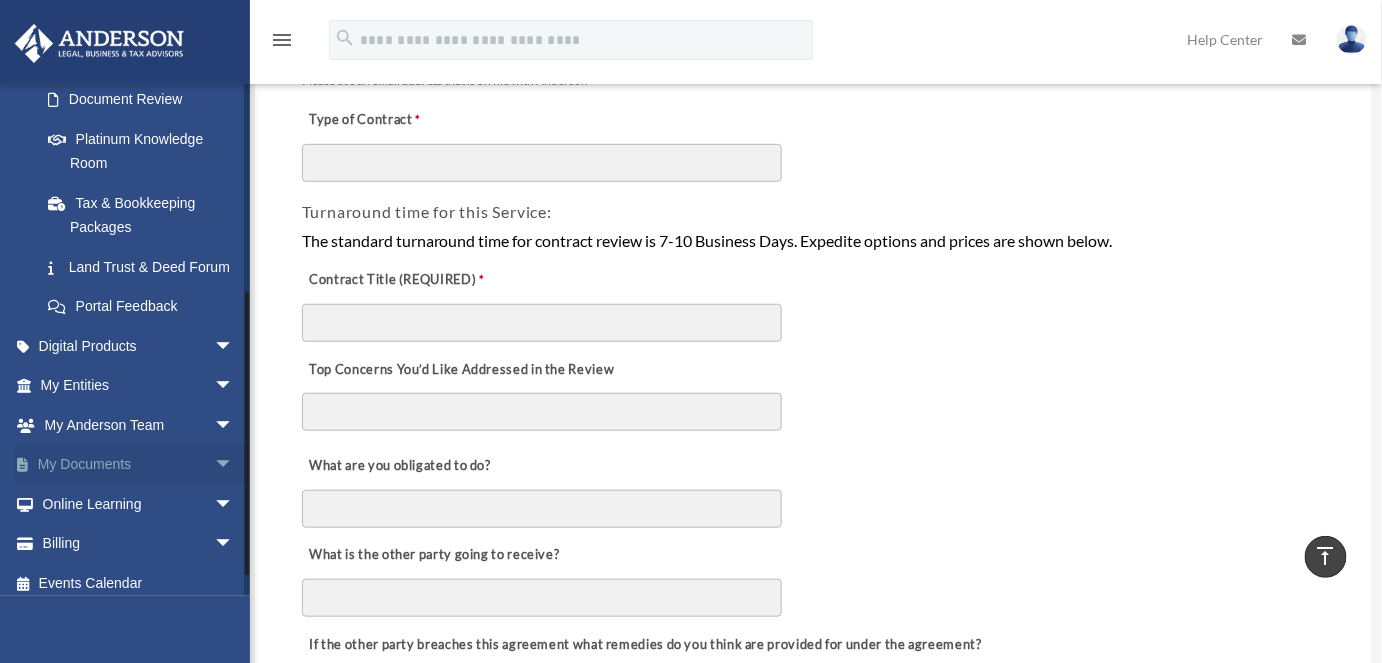 click on "My Documents arrow_drop_down" at bounding box center [139, 465] 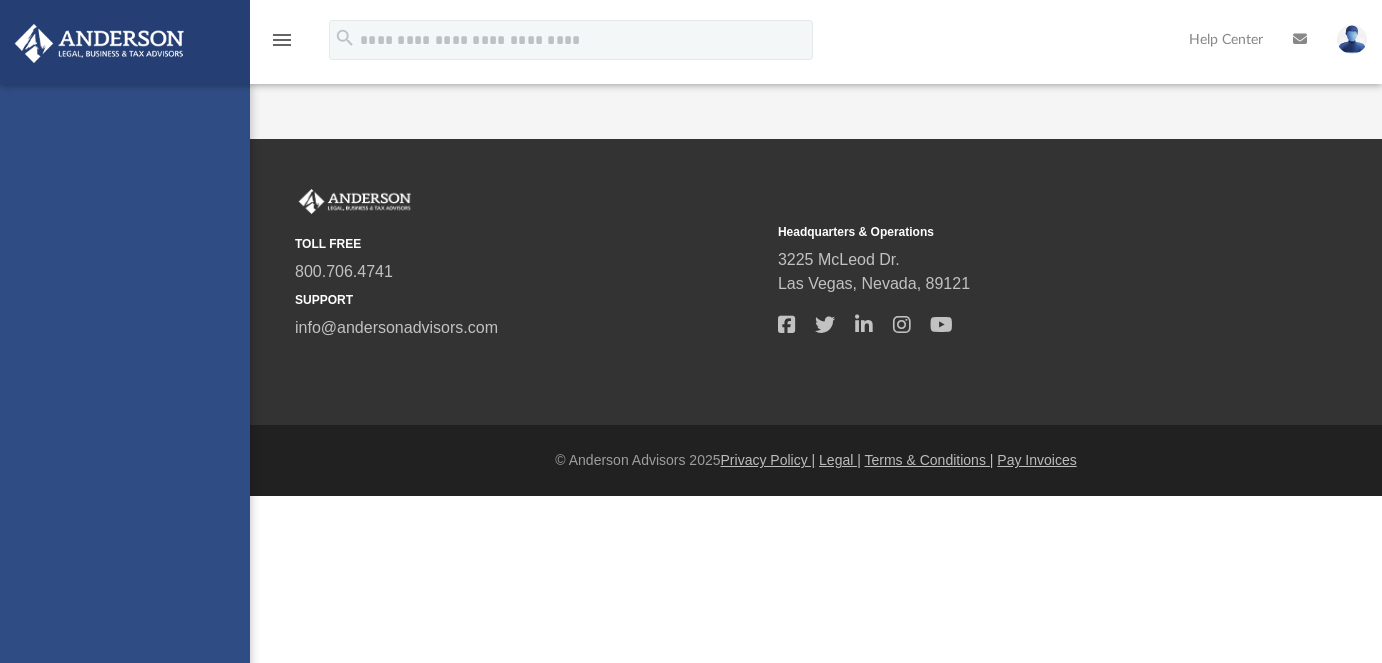 scroll, scrollTop: 0, scrollLeft: 0, axis: both 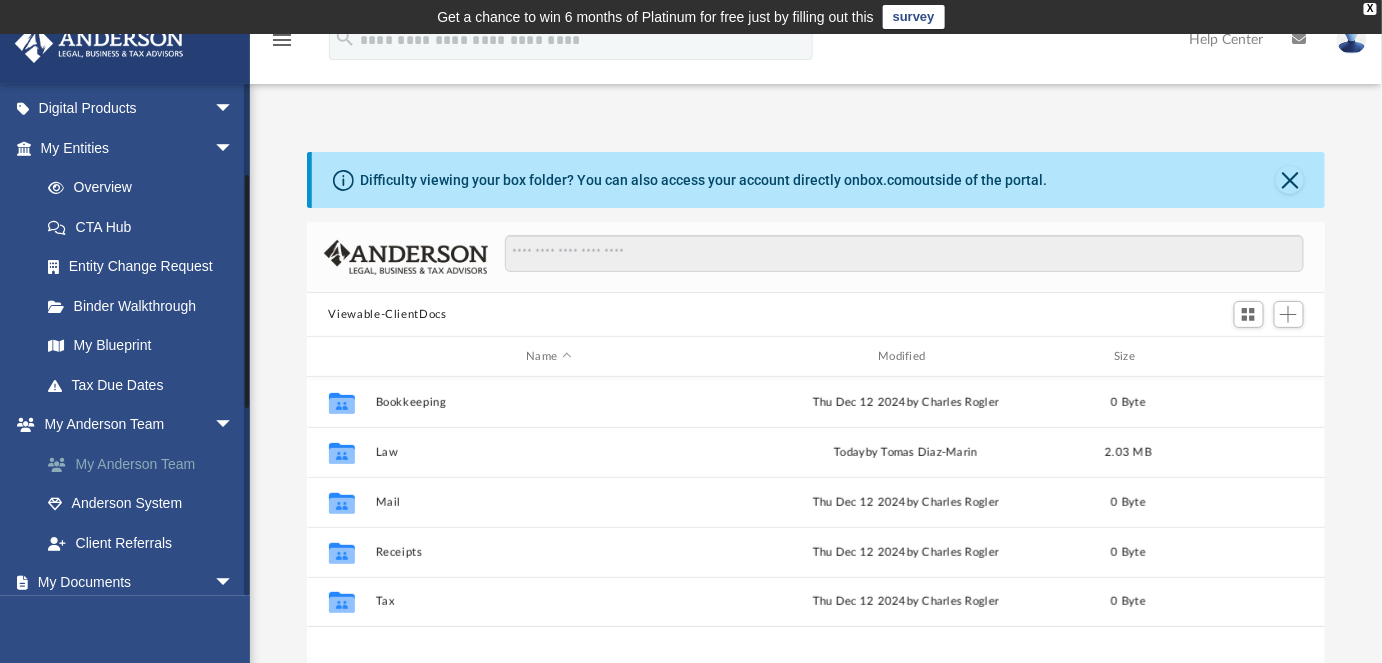 click on "My Anderson Team" at bounding box center (146, 464) 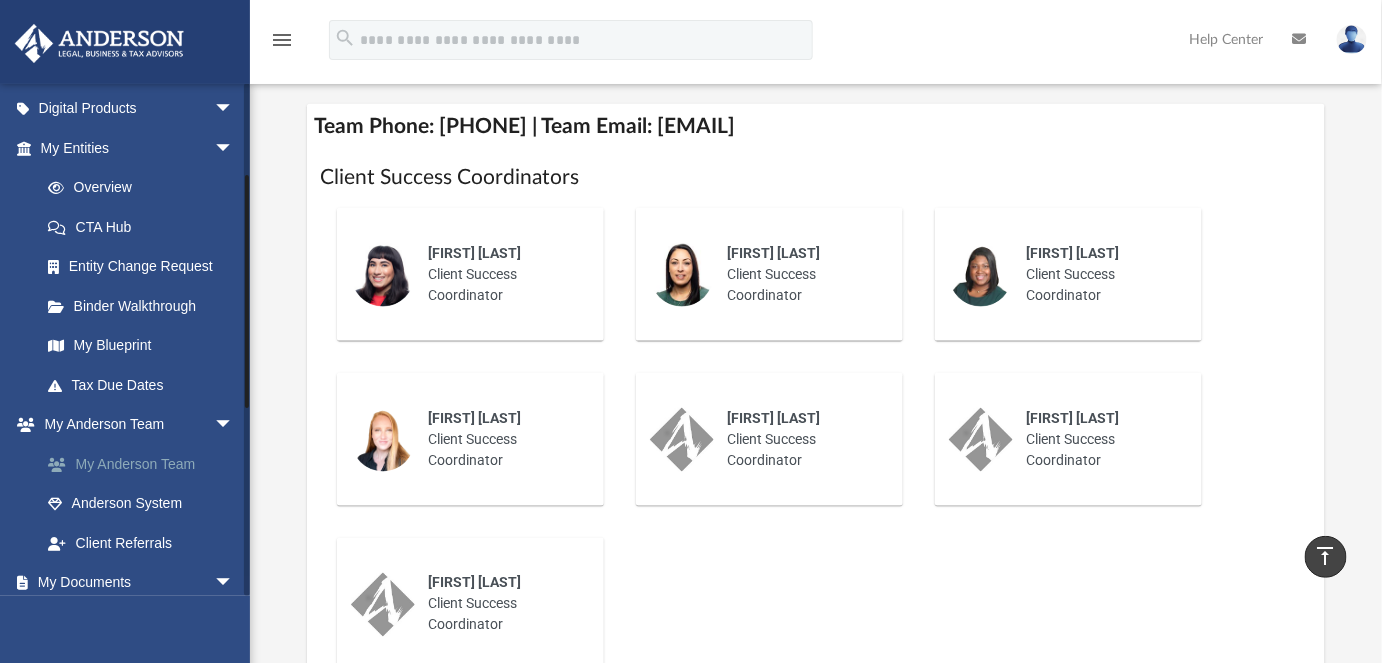 scroll, scrollTop: 798, scrollLeft: 0, axis: vertical 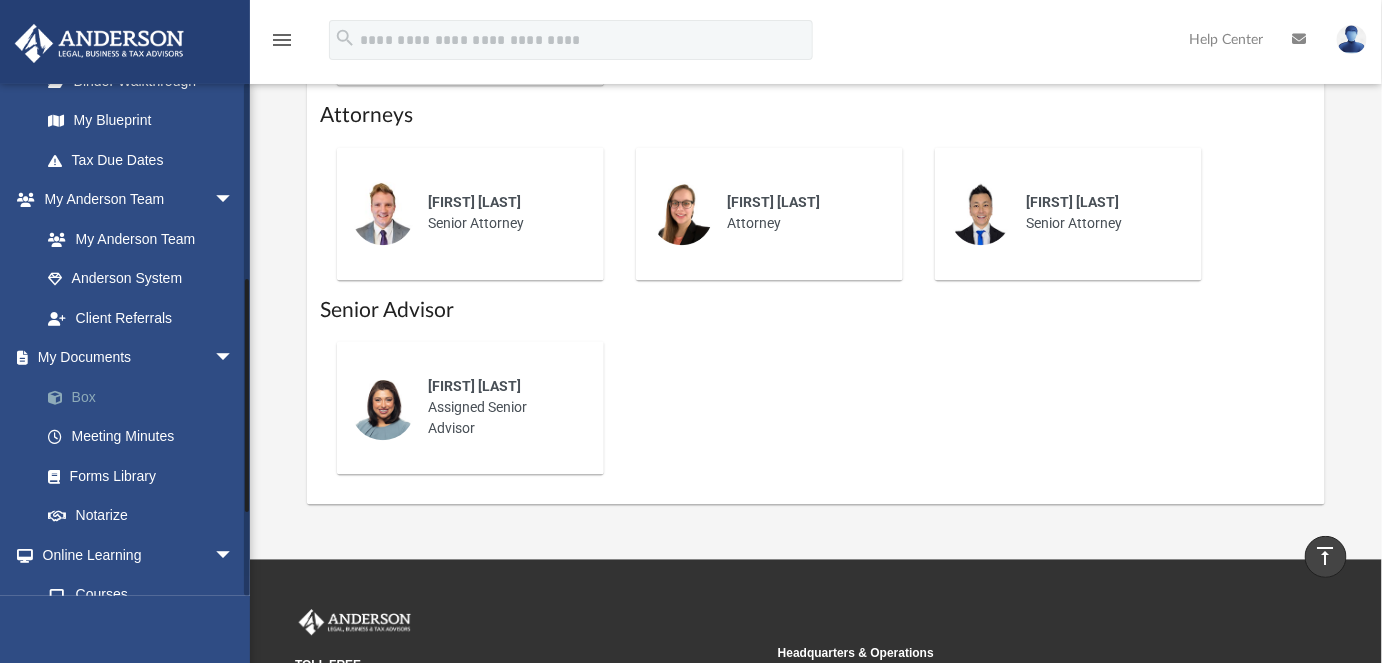 click on "Box" at bounding box center [146, 397] 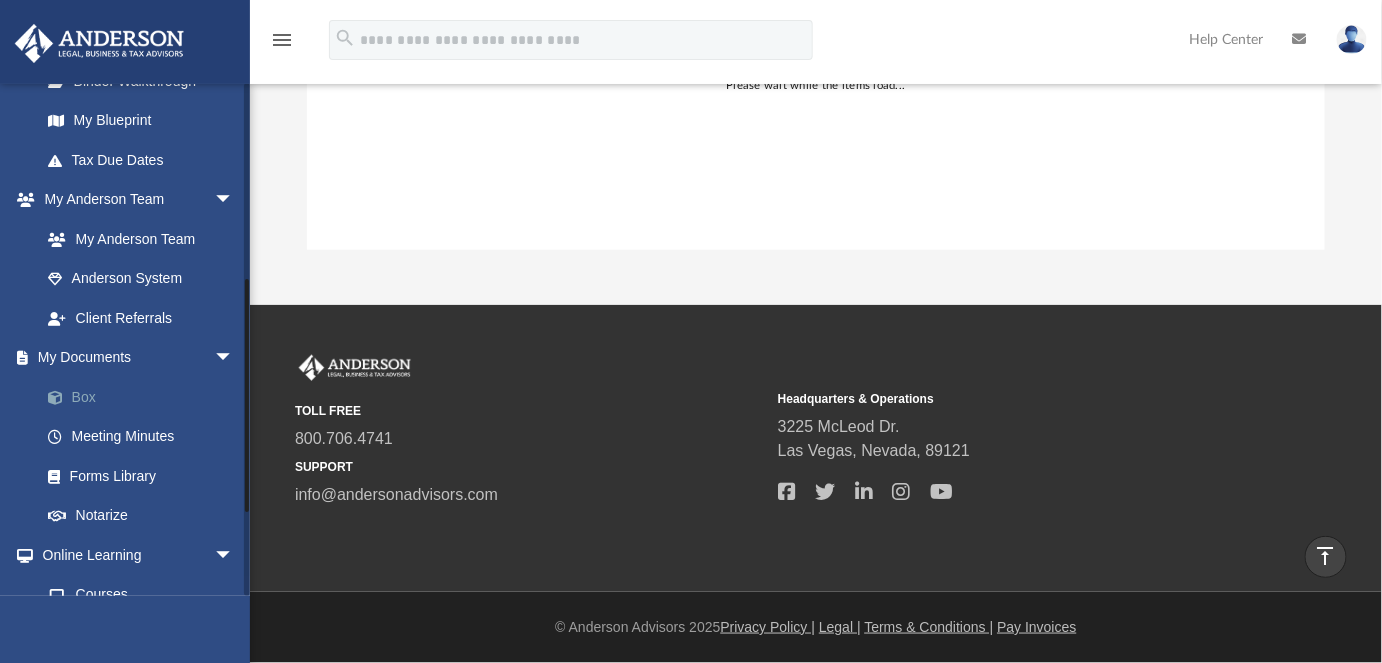 scroll, scrollTop: 540, scrollLeft: 0, axis: vertical 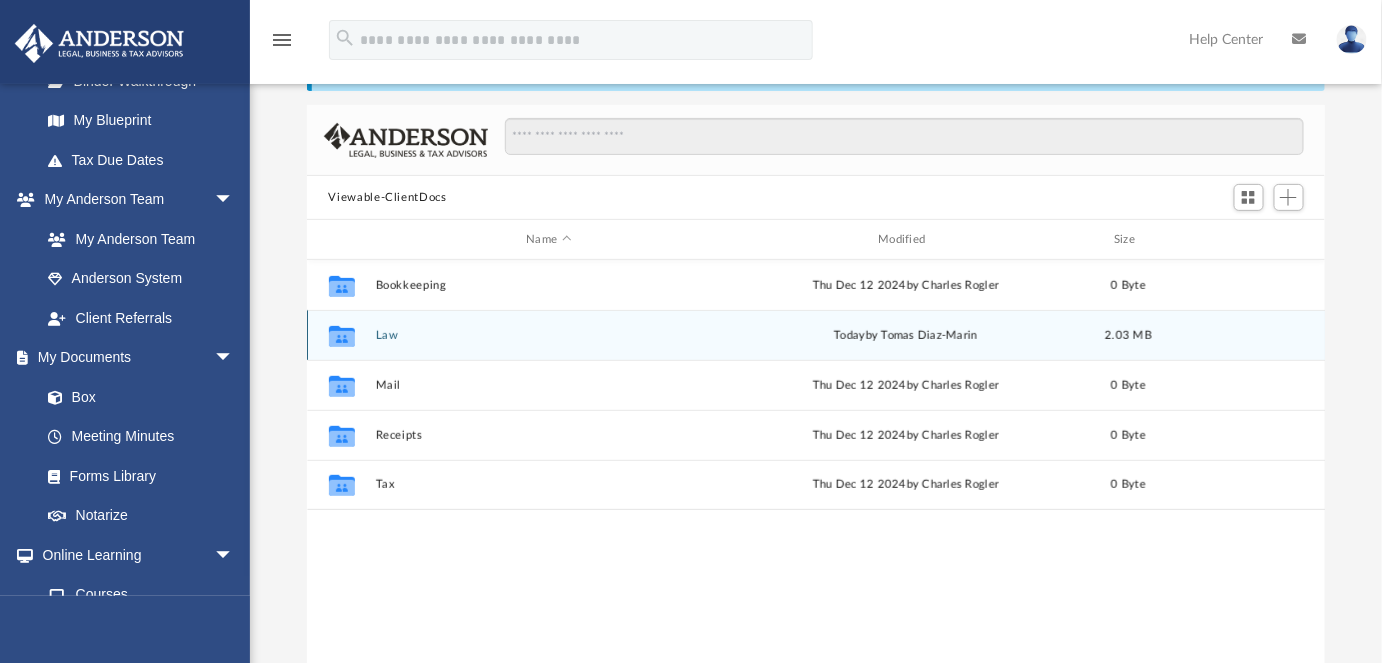 click on "Law" at bounding box center [549, 335] 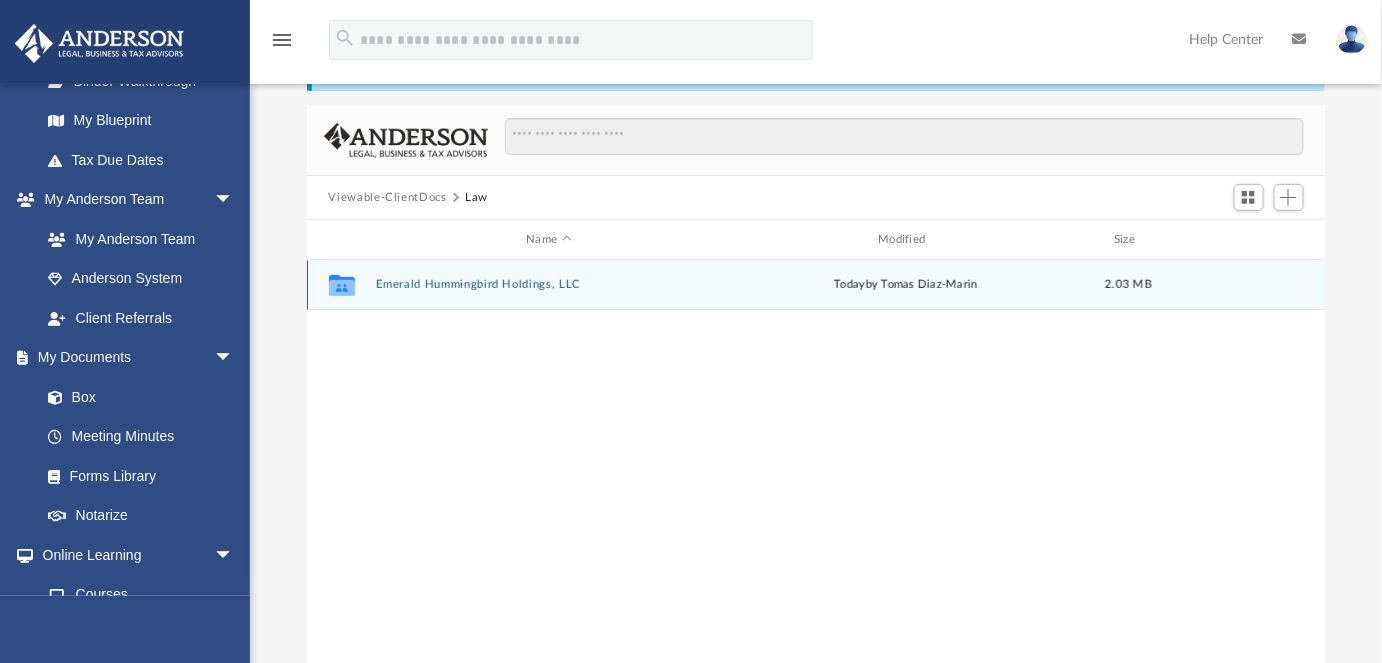 click on "Emerald Hummingbird Holdings, LLC" at bounding box center [549, 284] 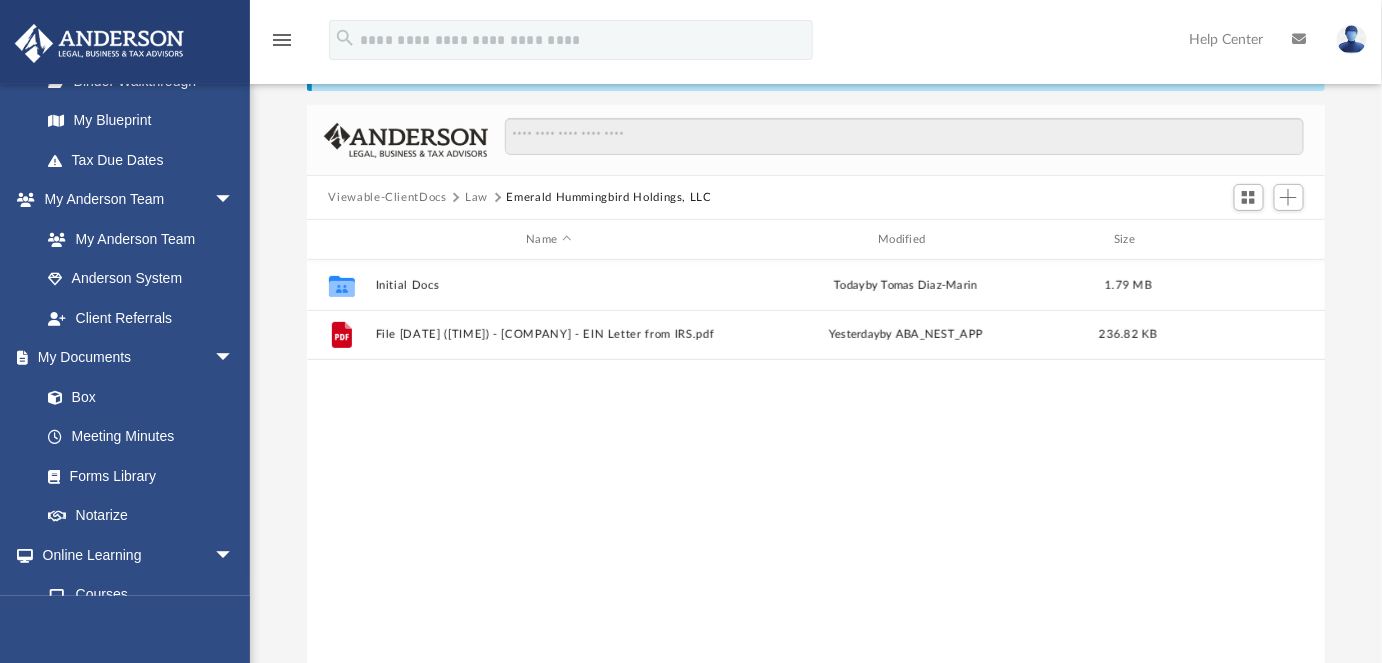 click on "Collaborated Folder Initial Docs today  by Tomas Diaz-Marin 1.79 MB File 2025.08.04 (07:32:20) - Emerald Hummingbird Holdings, LLC - EIN Letter from IRS.pdf yesterday  by ABA_NEST_APP 236.82 KB" at bounding box center (816, 467) 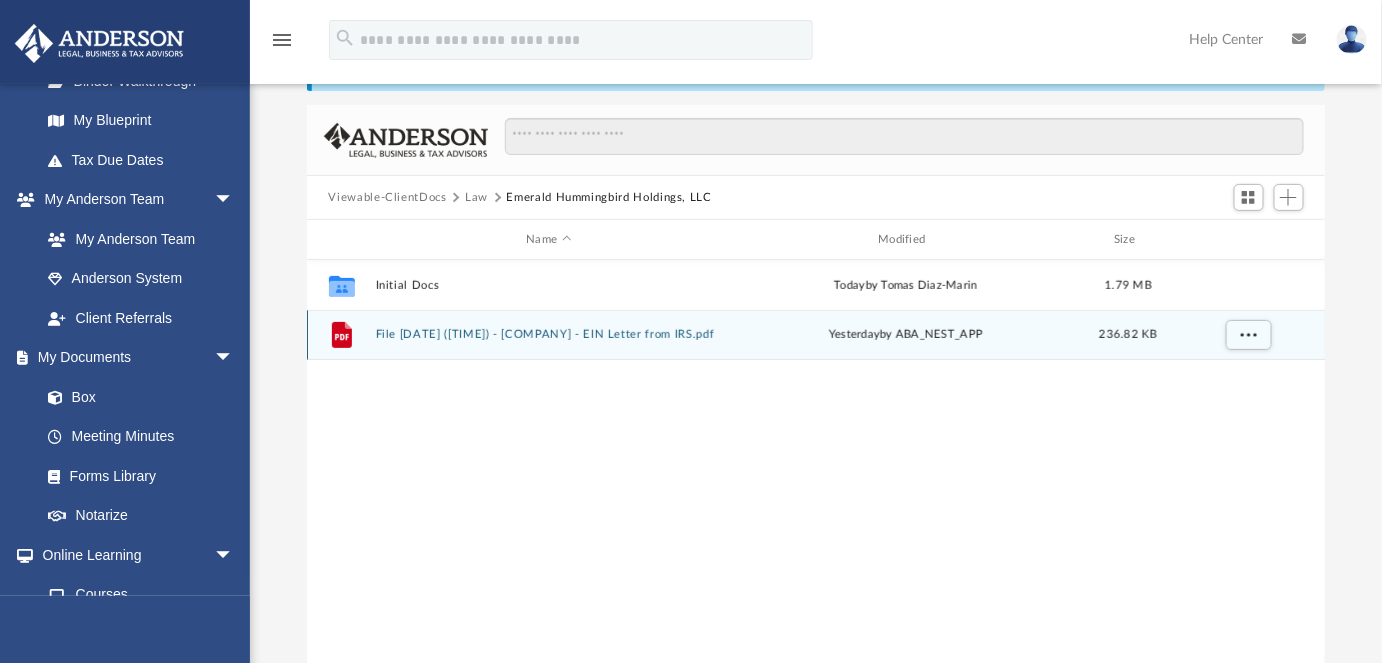 click on "2025.08.04 (07:32:20) - Emerald Hummingbird Holdings, LLC - EIN Letter from IRS.pdf" at bounding box center (549, 334) 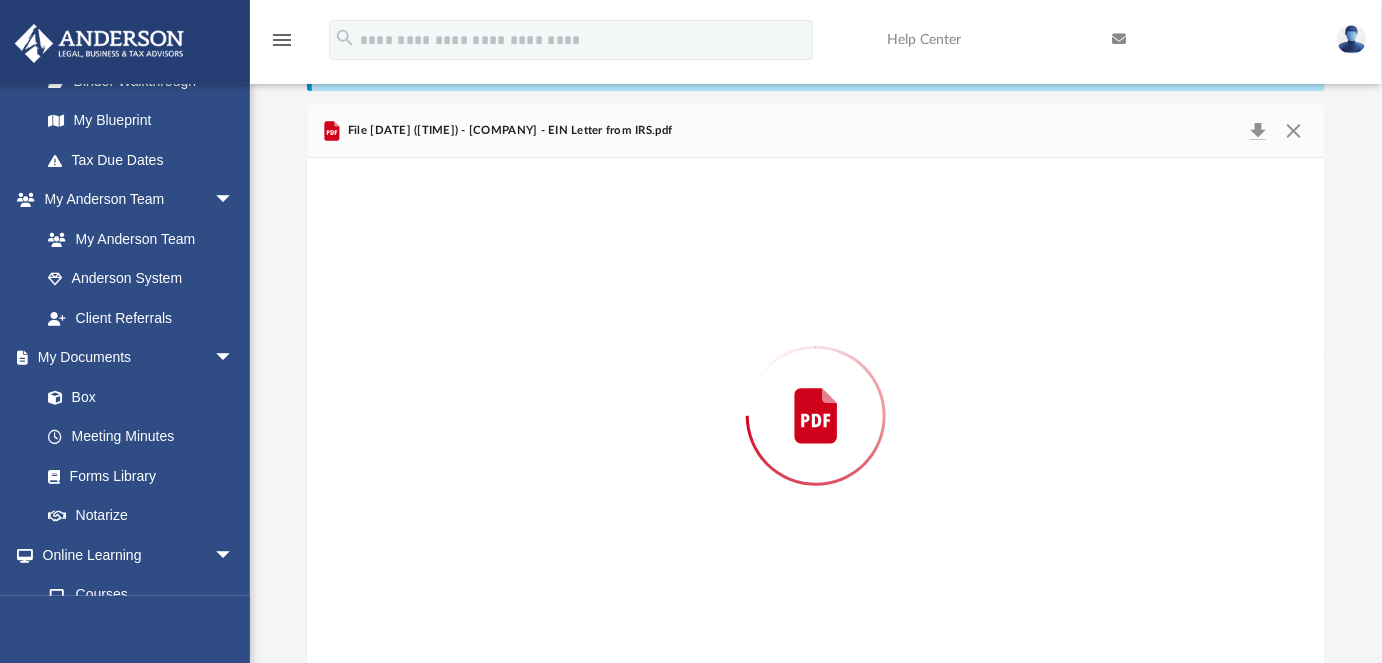 scroll, scrollTop: 128, scrollLeft: 0, axis: vertical 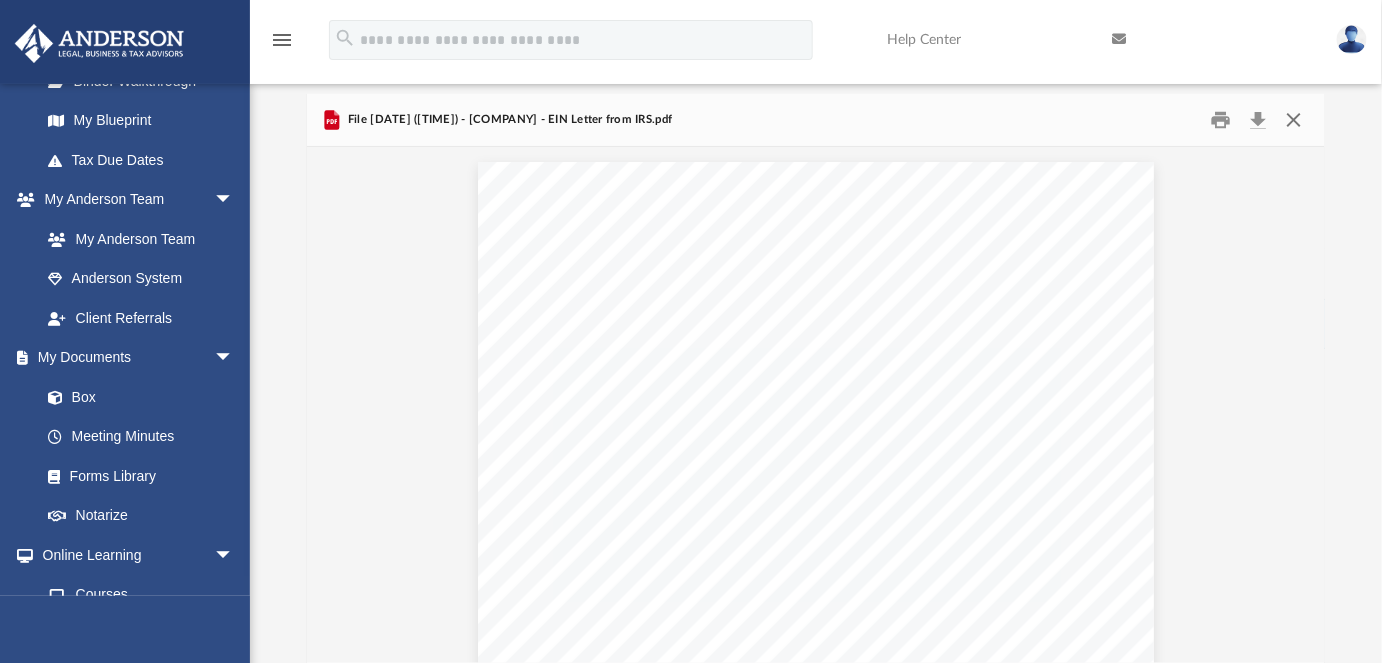 click at bounding box center (1294, 120) 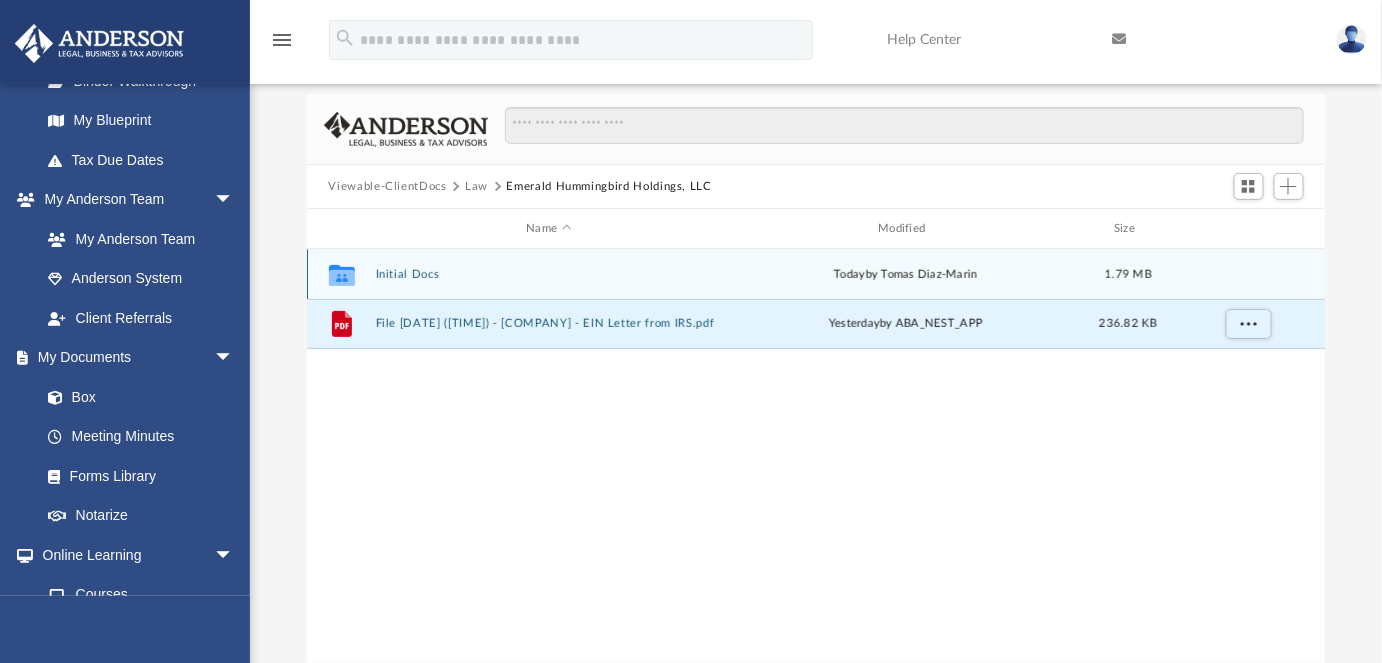click on "Initial Docs" at bounding box center (549, 274) 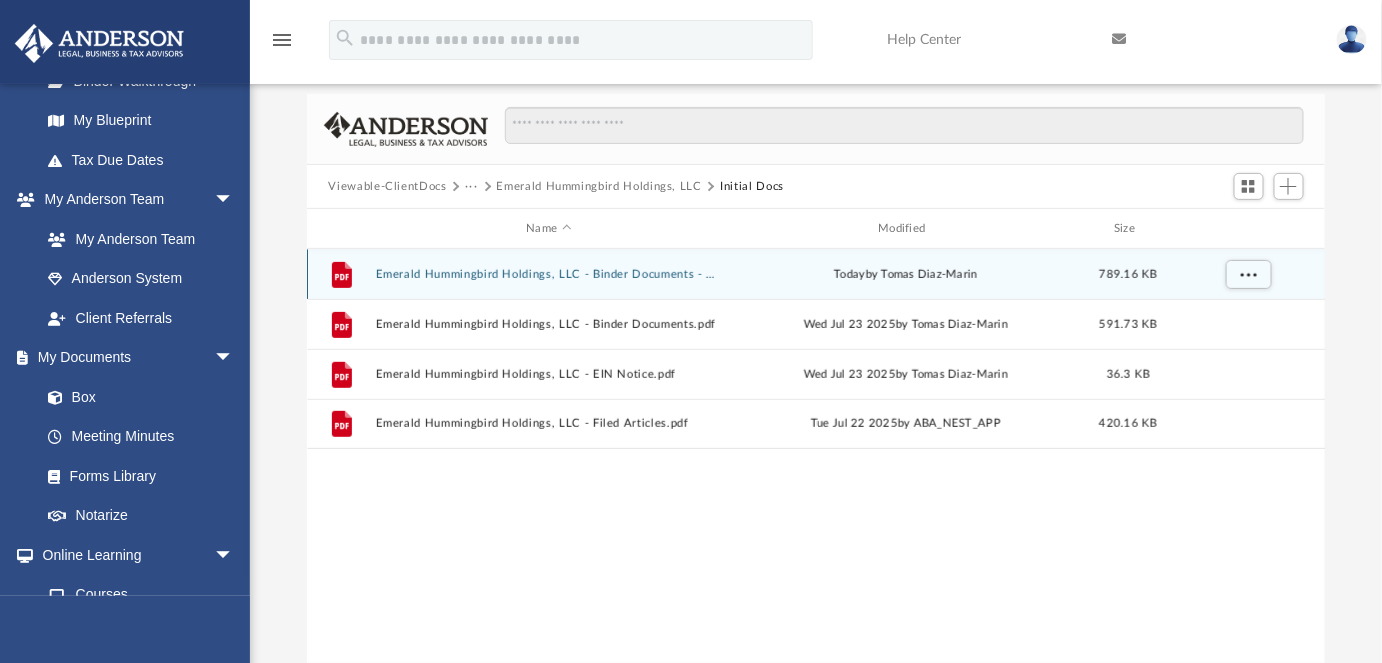 click on "Emerald Hummingbird Holdings, LLC - Binder Documents - DocuSigned.pdf" at bounding box center (549, 274) 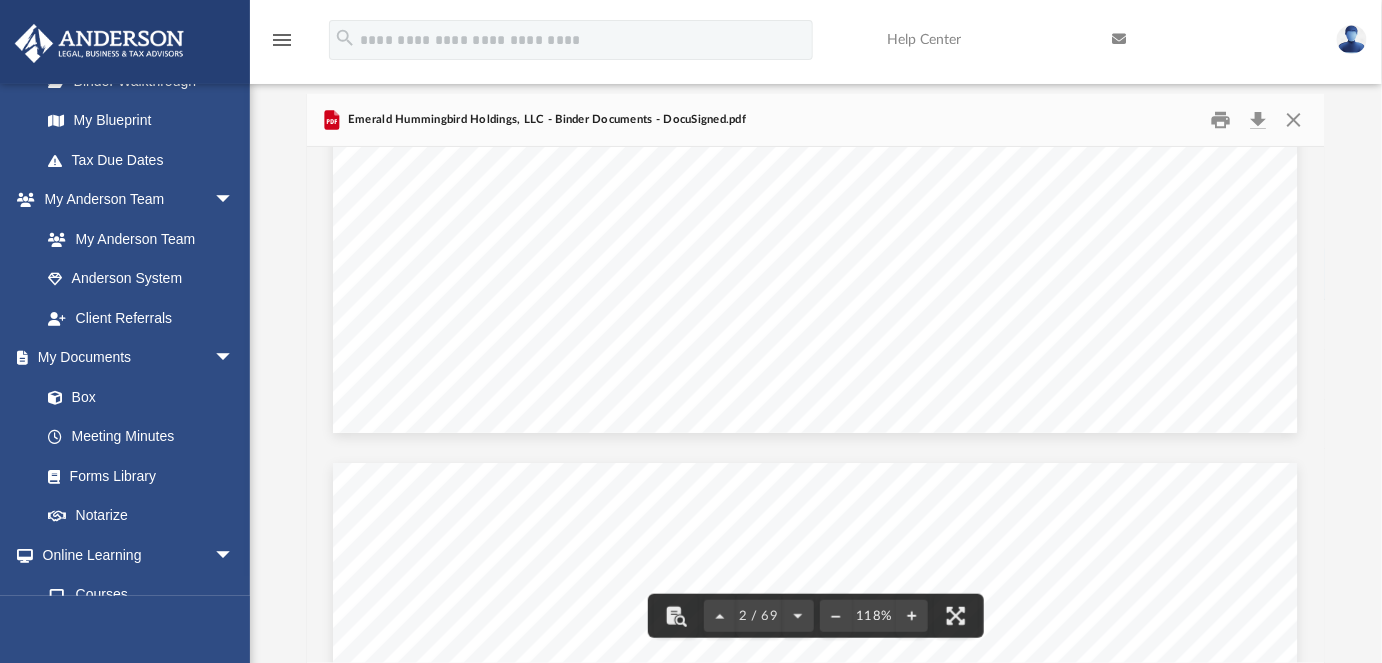 scroll, scrollTop: 2264, scrollLeft: 0, axis: vertical 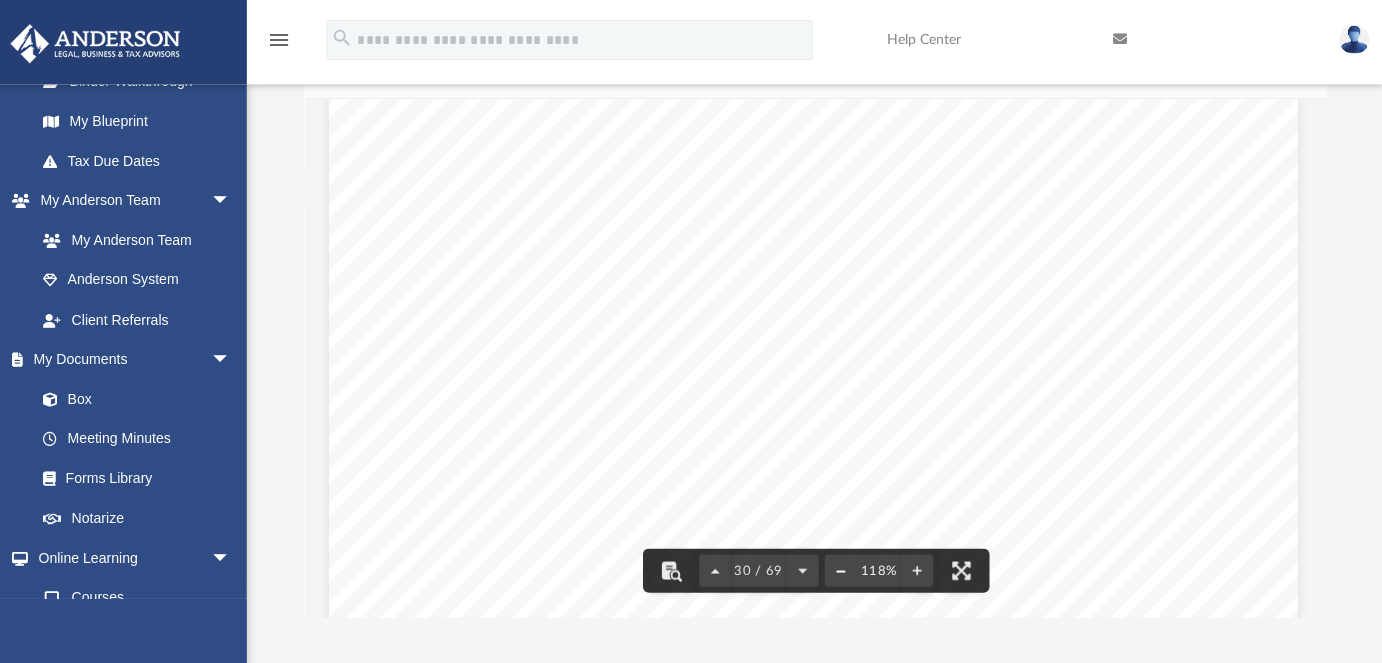 click at bounding box center (840, 568) 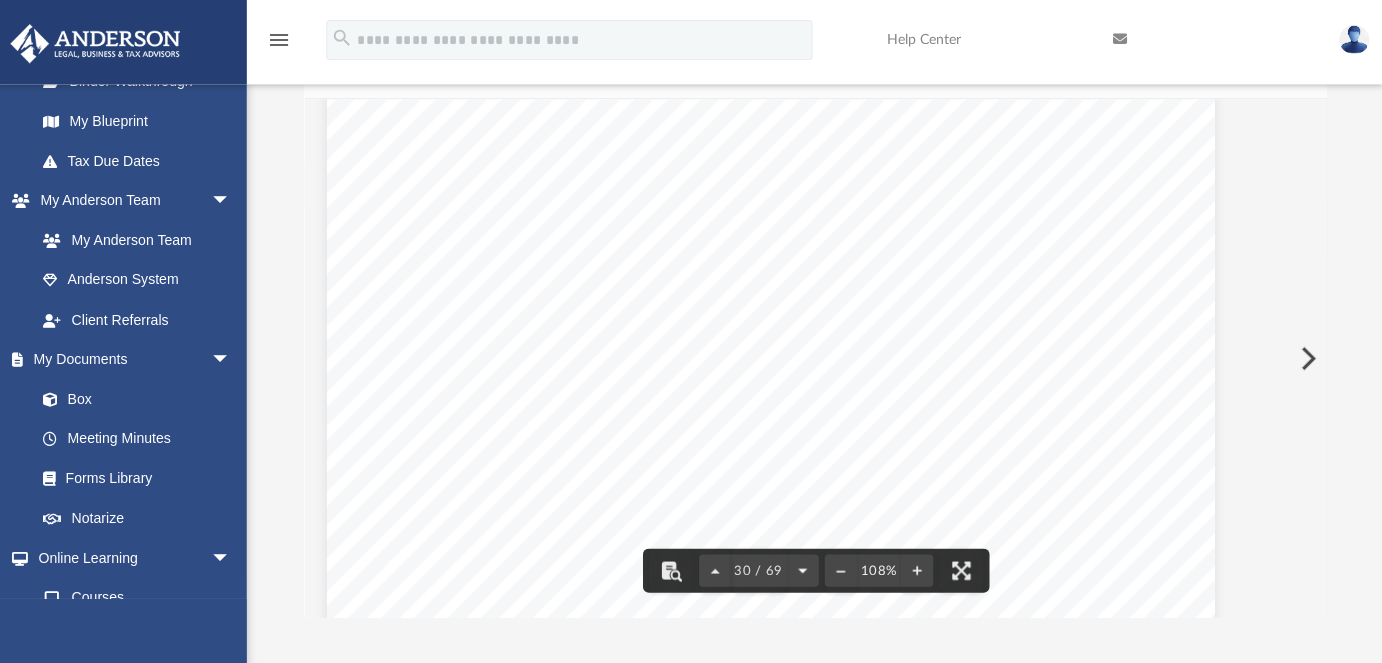 click at bounding box center [802, 568] 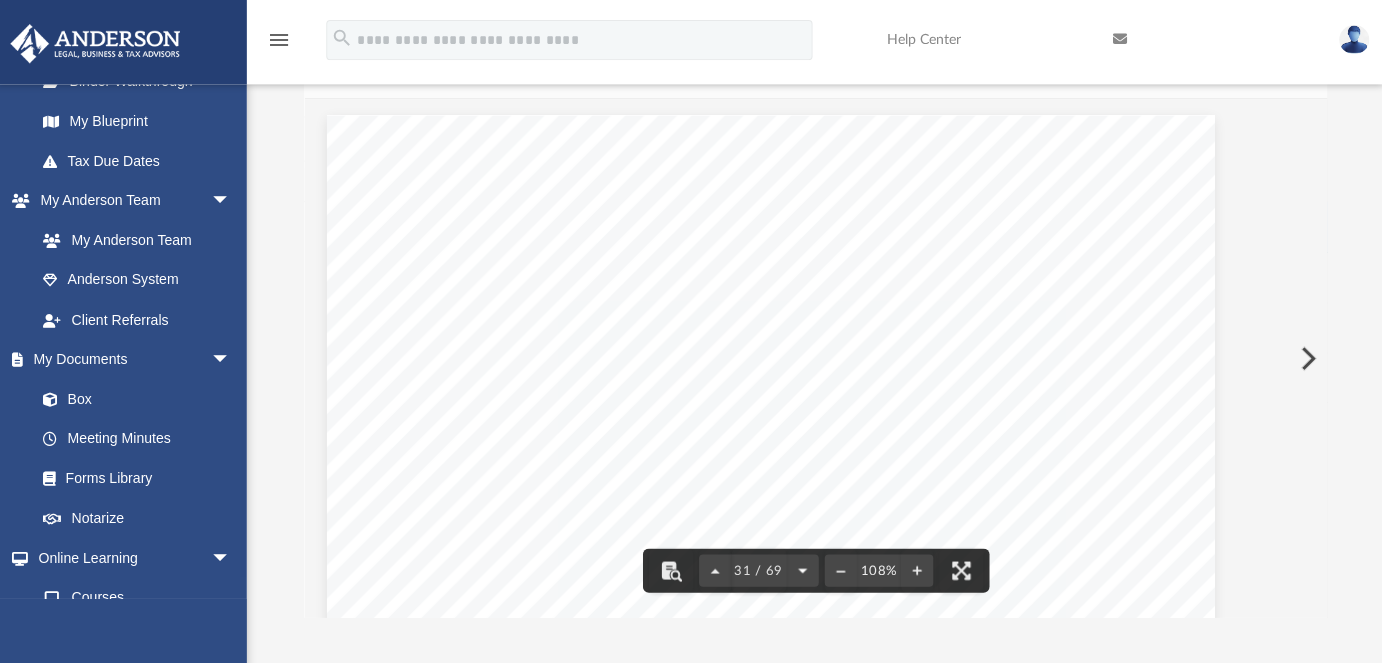 click at bounding box center (802, 568) 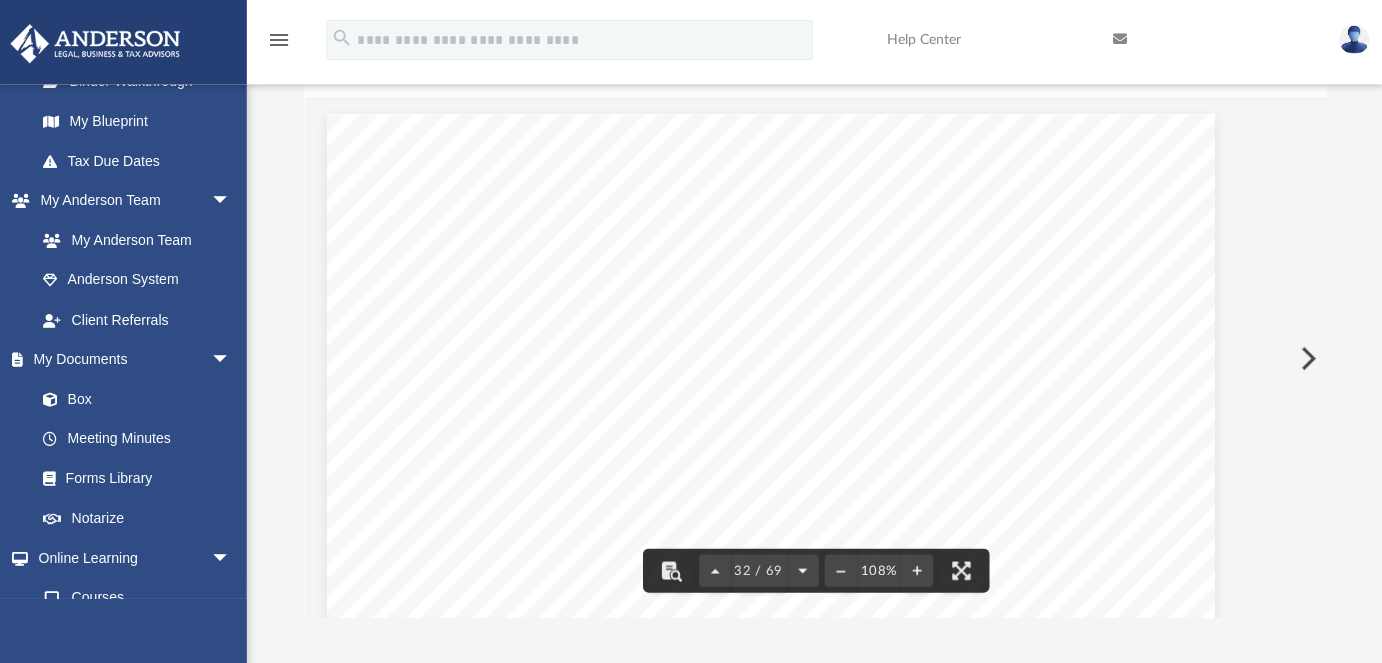 click at bounding box center [802, 568] 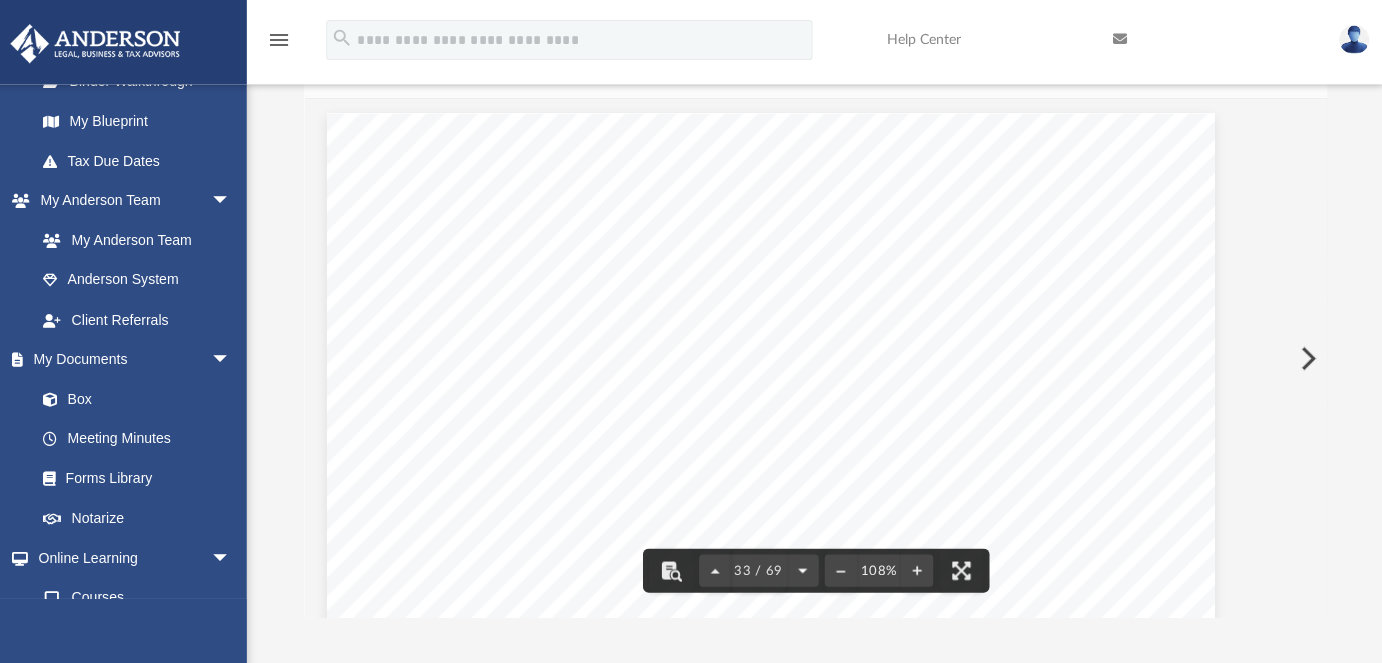 click at bounding box center (802, 568) 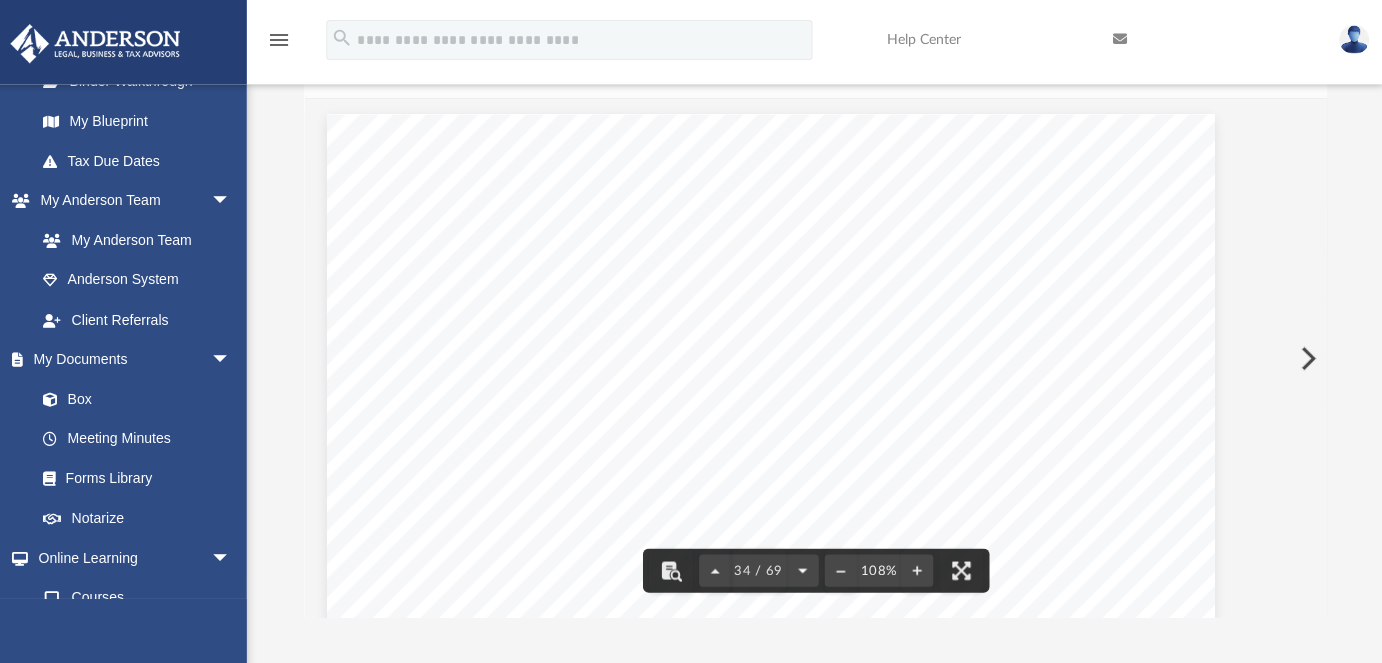 click at bounding box center [802, 568] 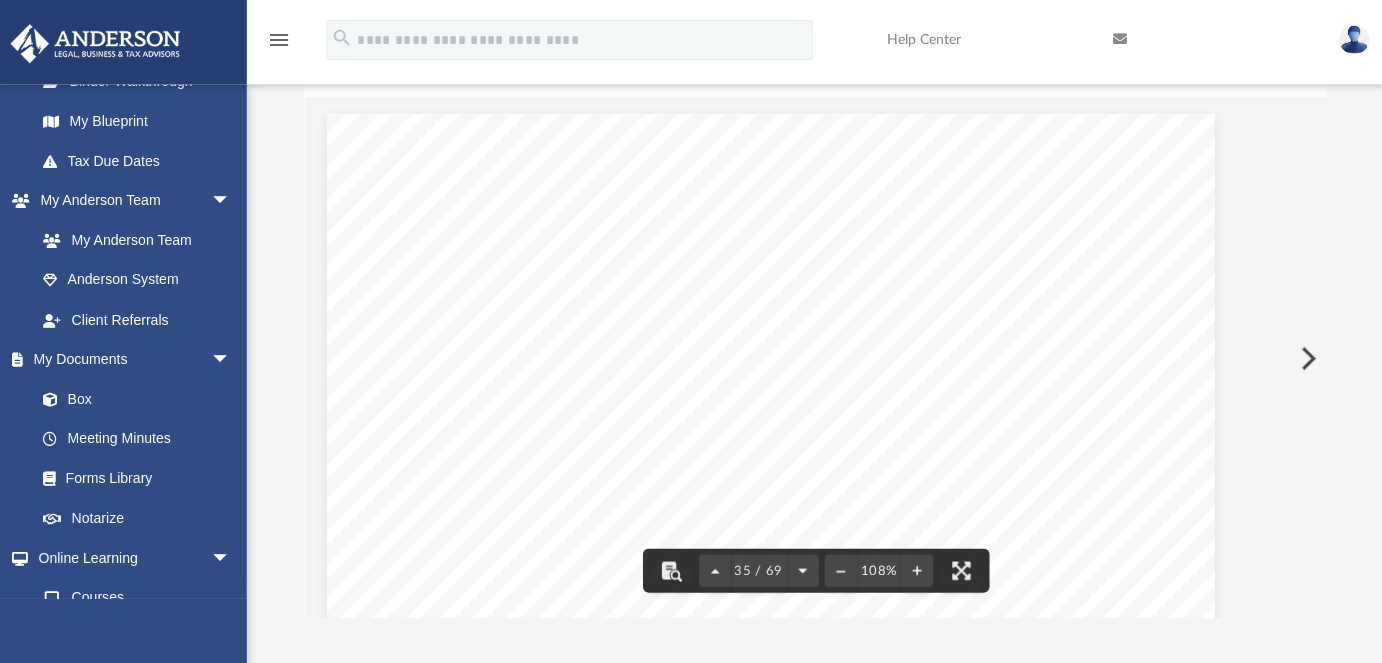 click at bounding box center (802, 568) 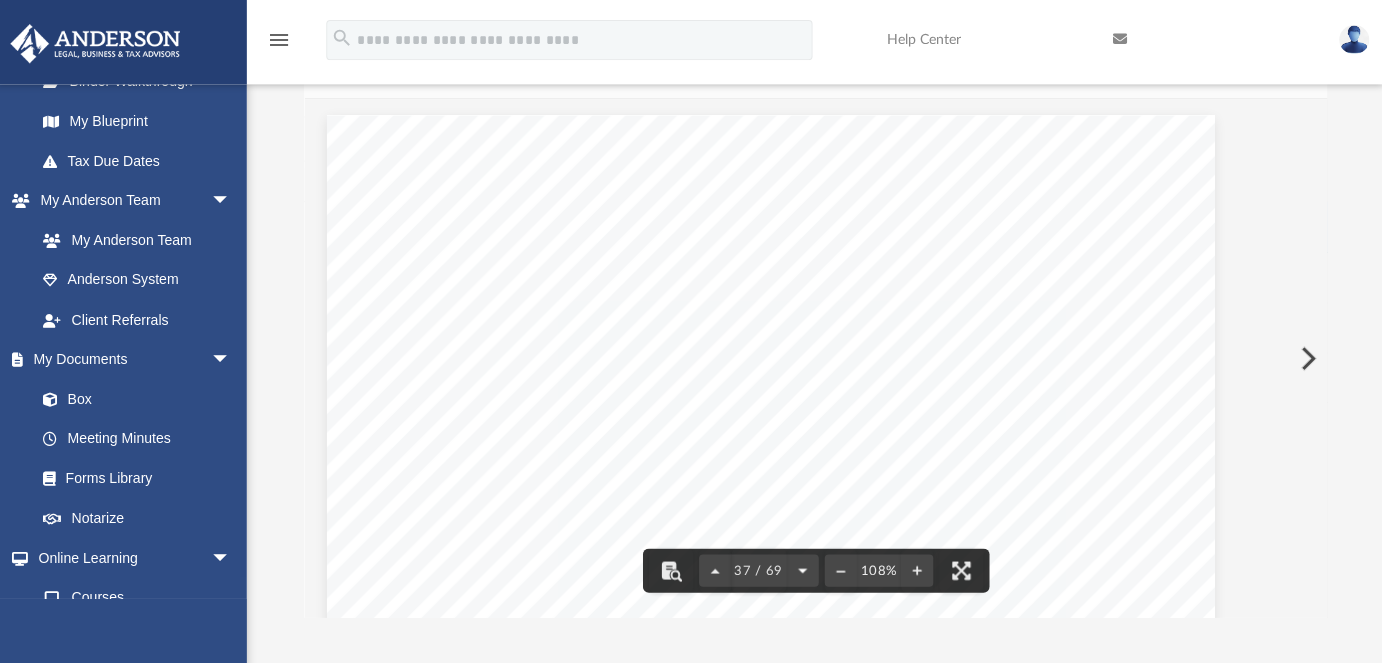 click at bounding box center [802, 568] 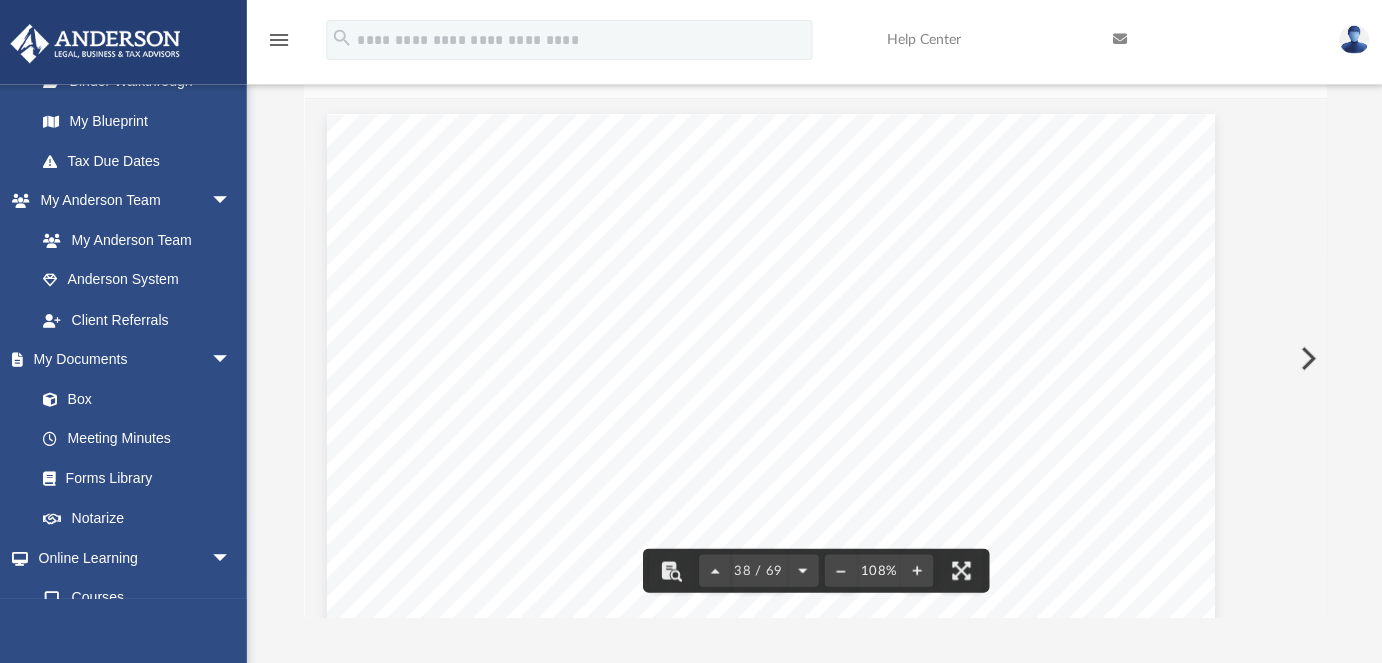 click at bounding box center (802, 568) 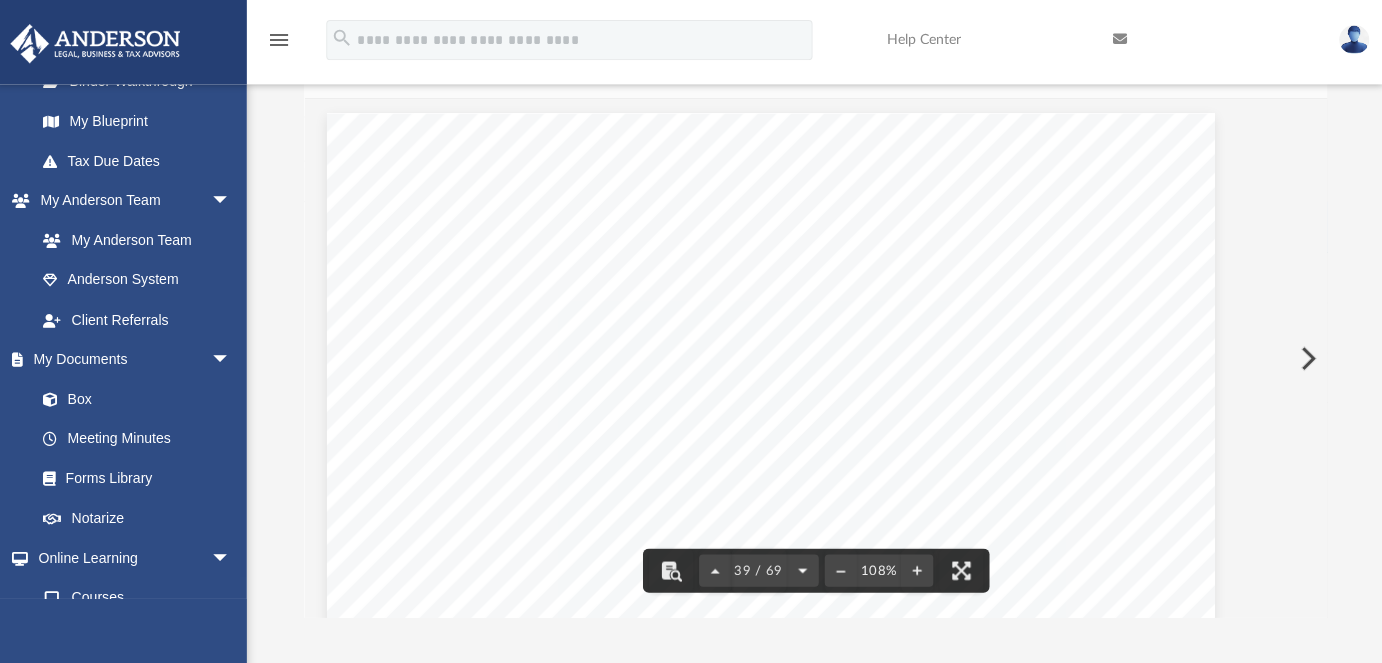 click at bounding box center (802, 568) 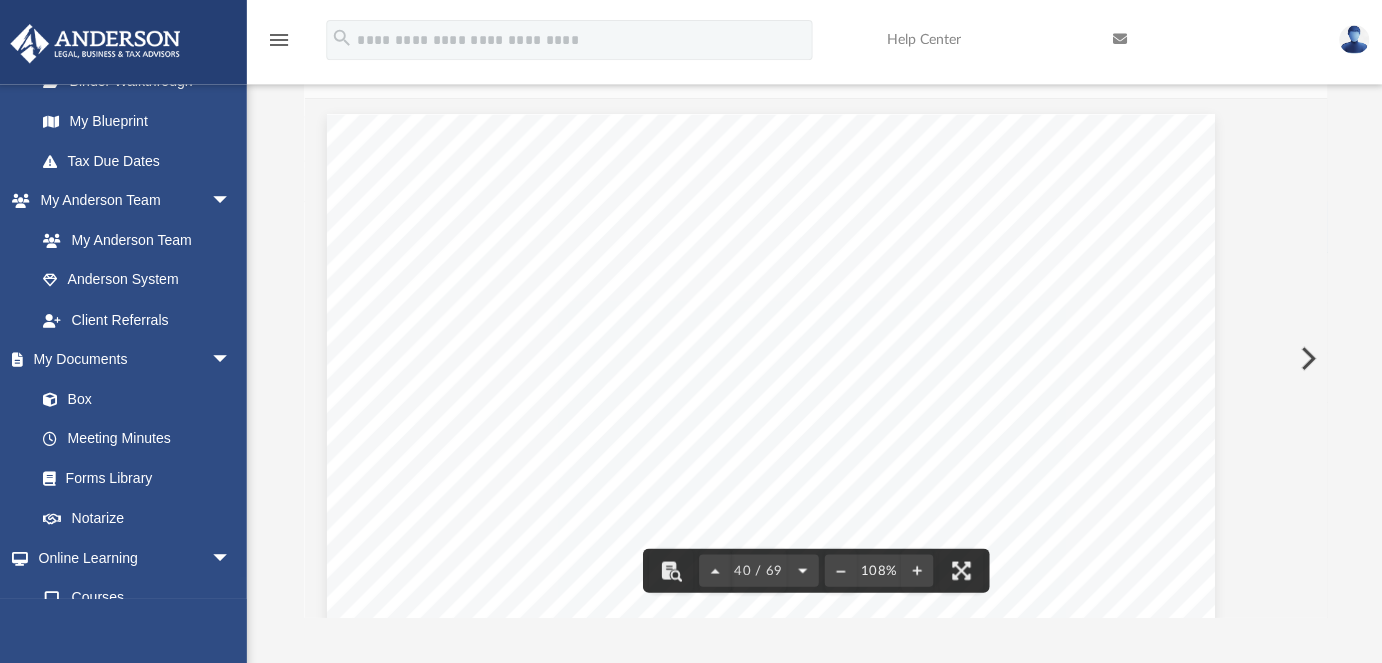 click at bounding box center [802, 568] 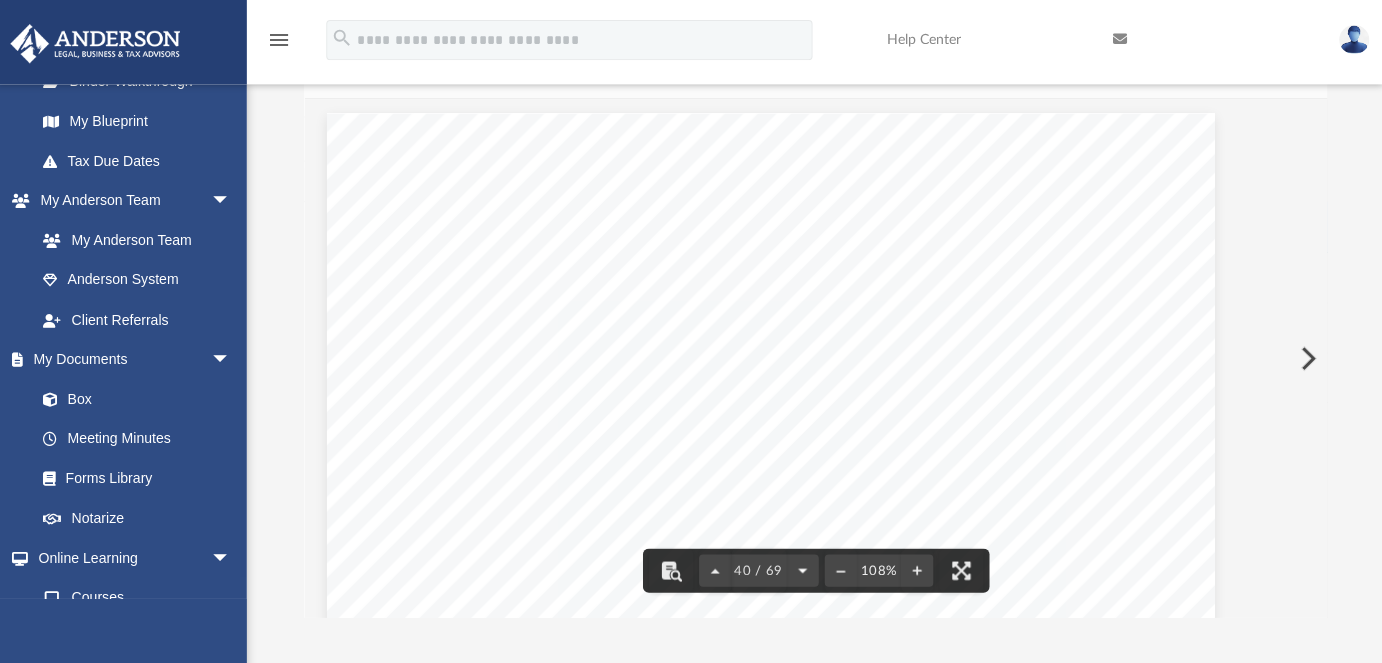 click at bounding box center (802, 568) 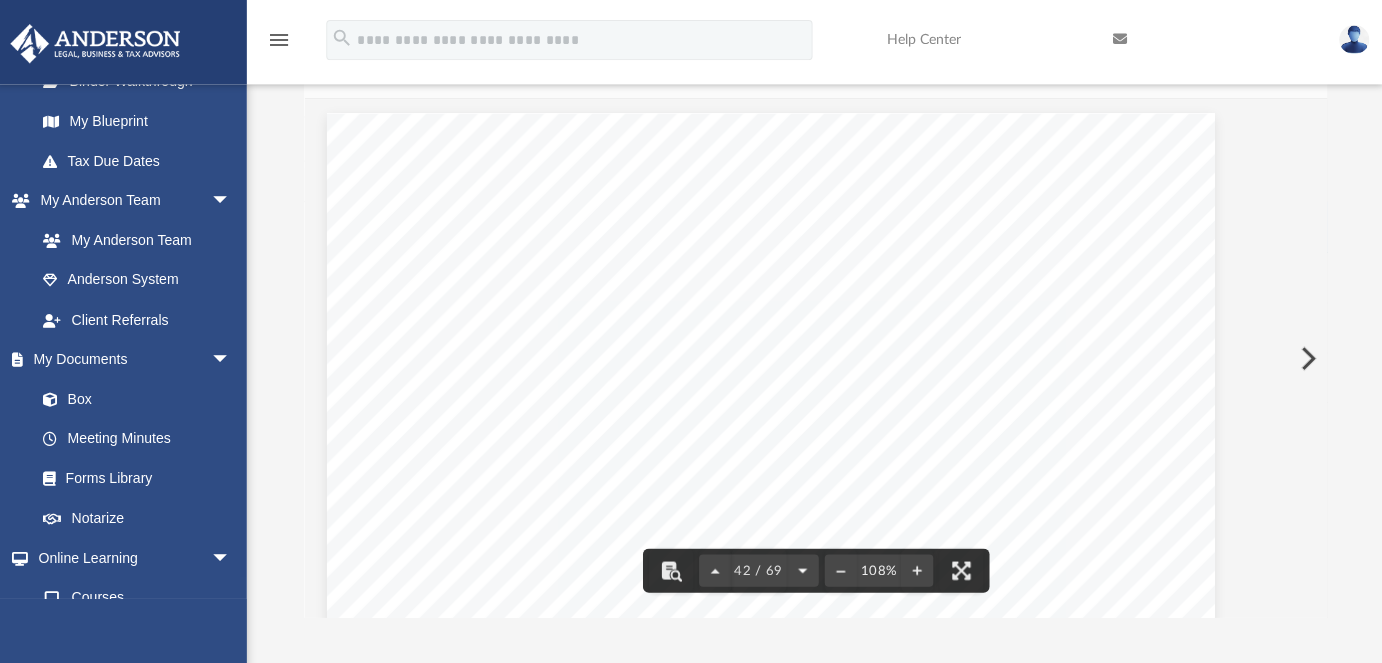 click at bounding box center [802, 568] 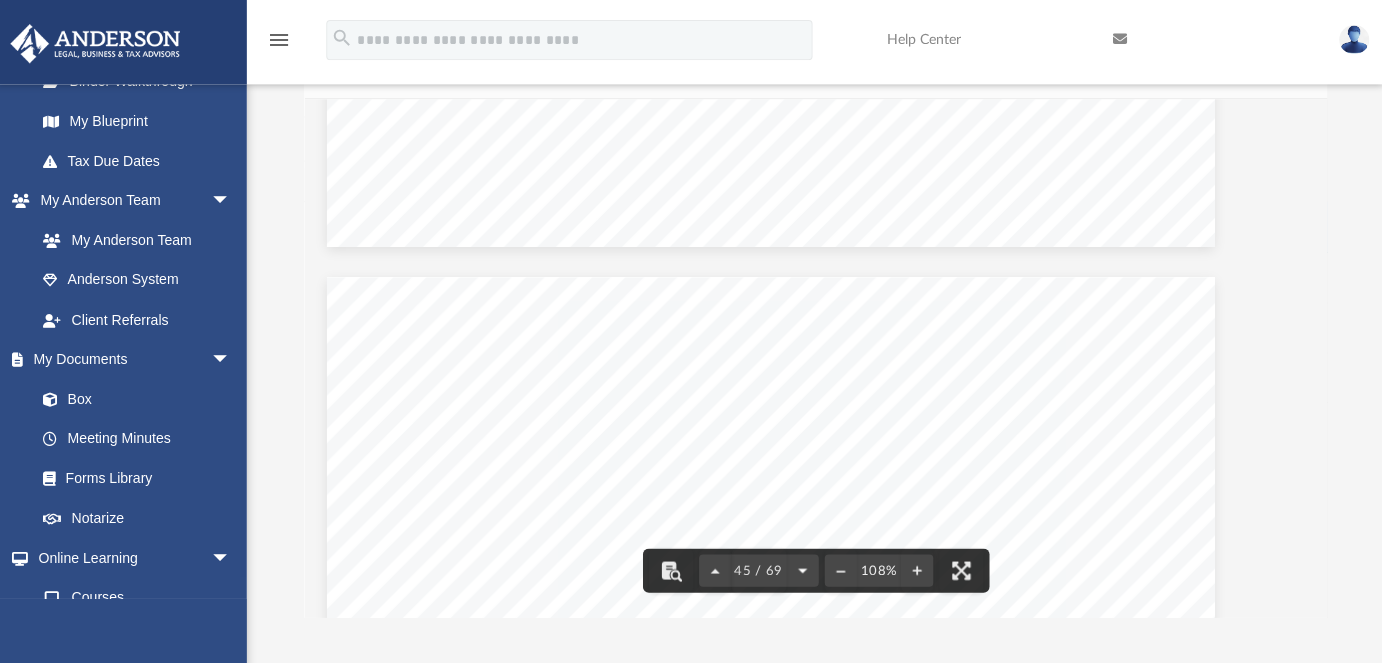 scroll, scrollTop: 51479, scrollLeft: 45, axis: both 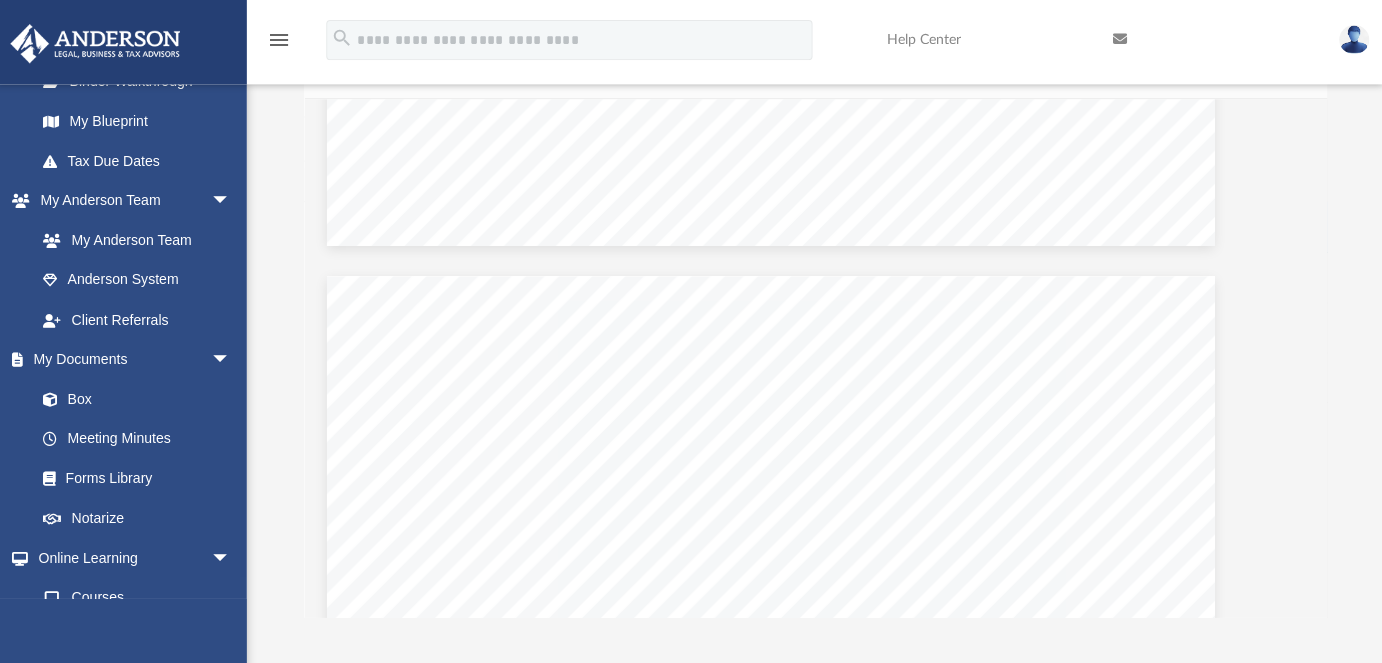 click on "If notice is required to be given to a minor or incapacitated individual, notice must be given to the" at bounding box center [770, 502] 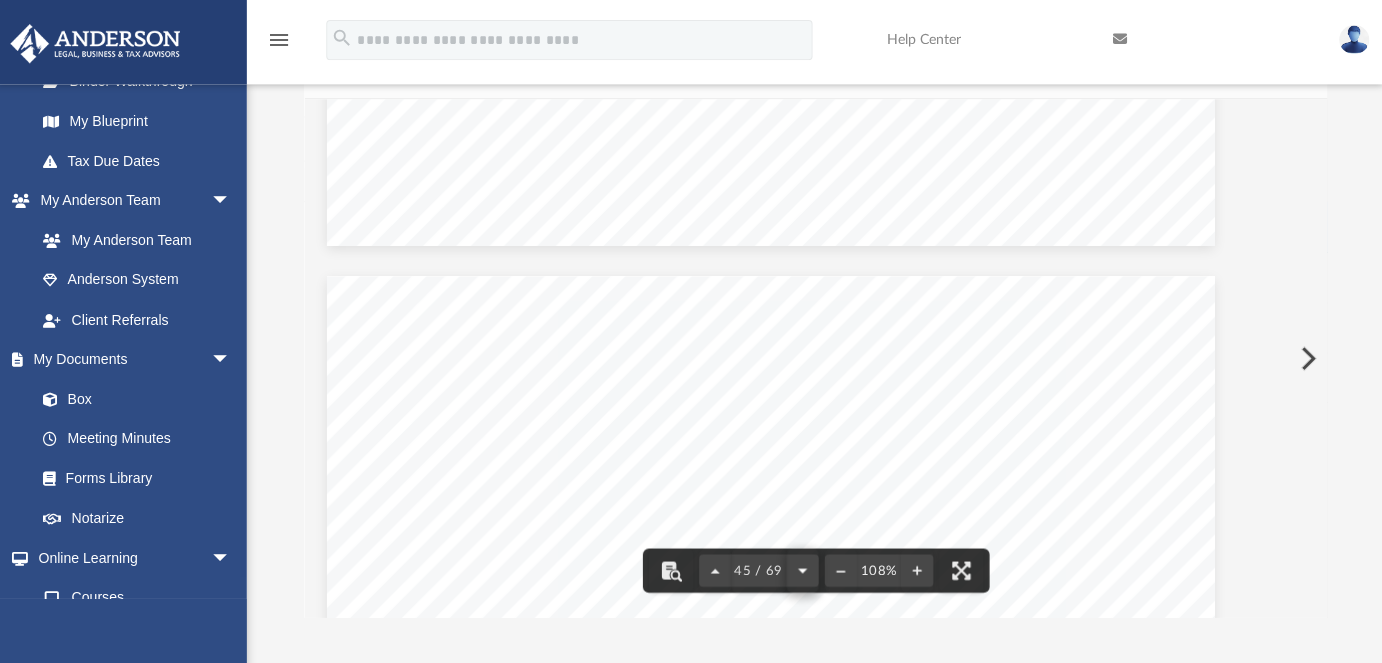 click at bounding box center [802, 568] 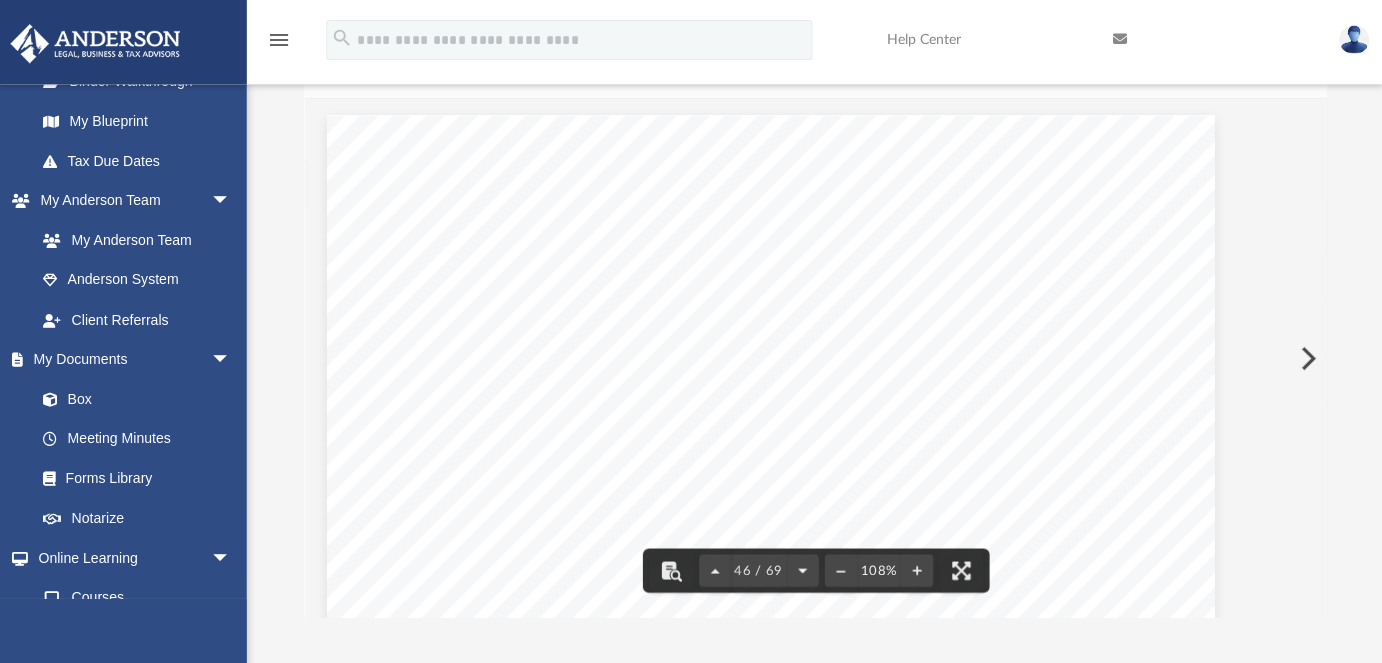 click at bounding box center [802, 568] 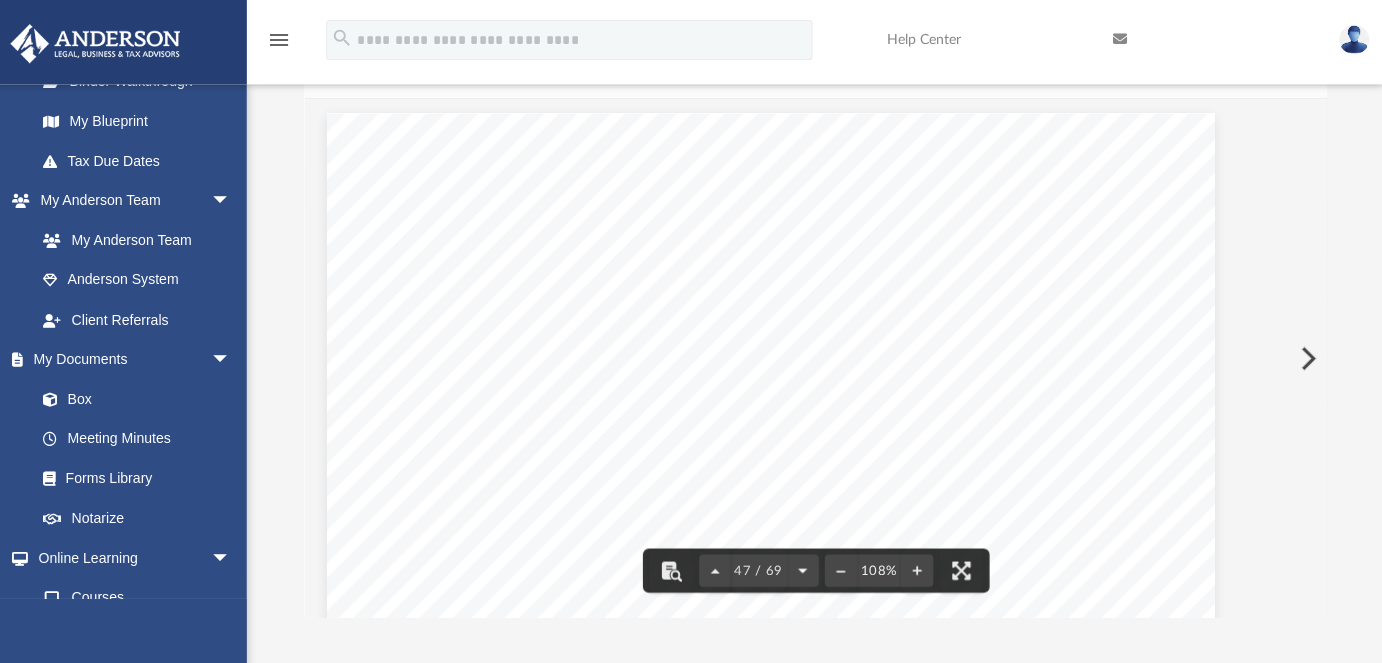 click at bounding box center (802, 568) 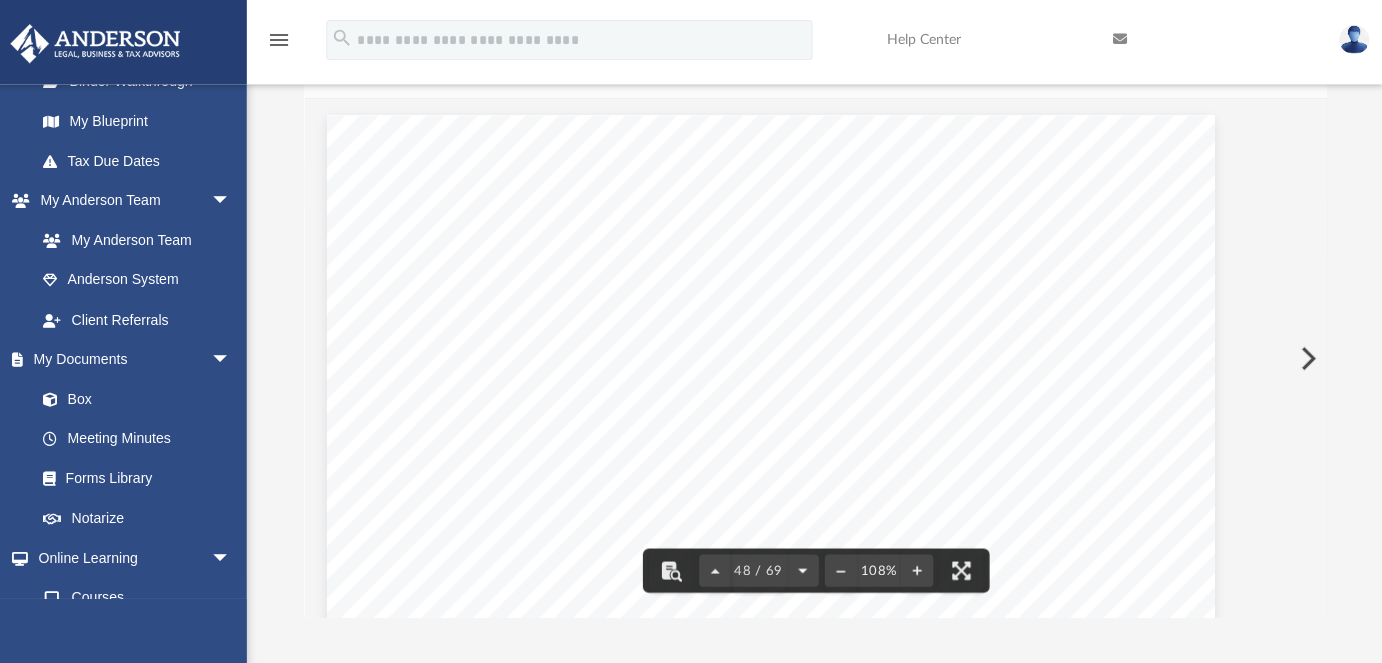 click at bounding box center [802, 568] 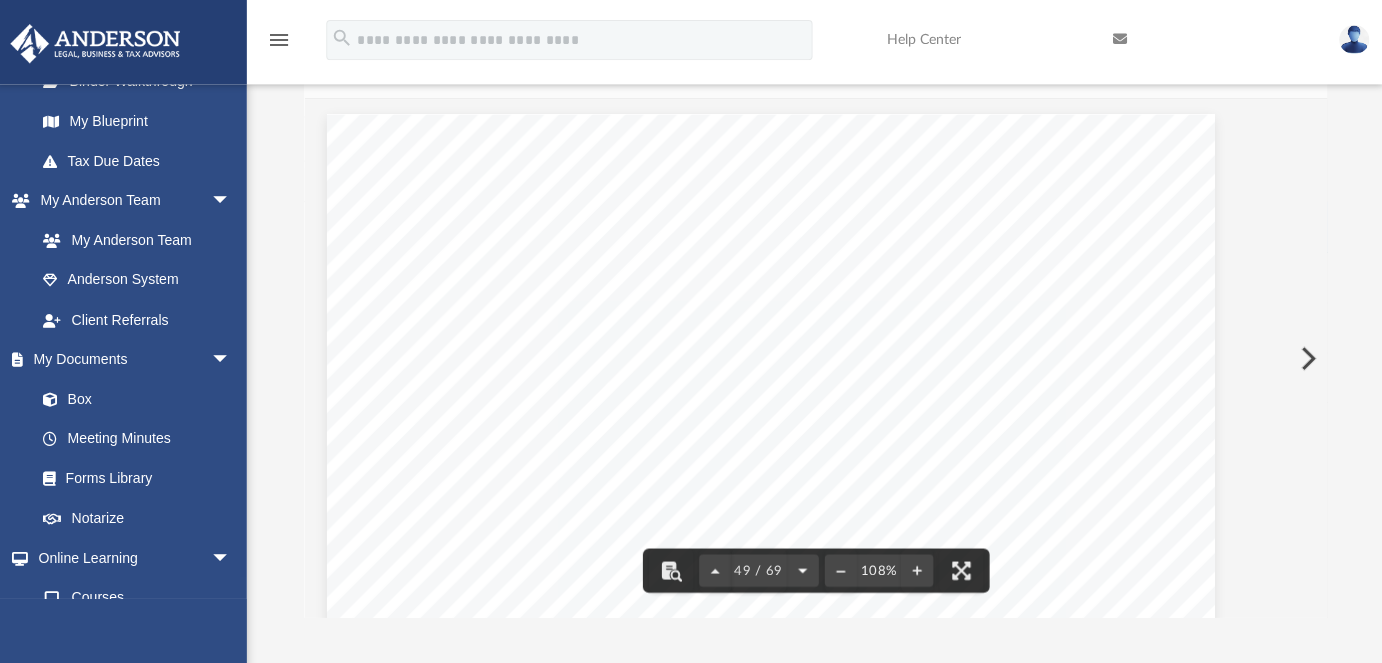 click at bounding box center (802, 568) 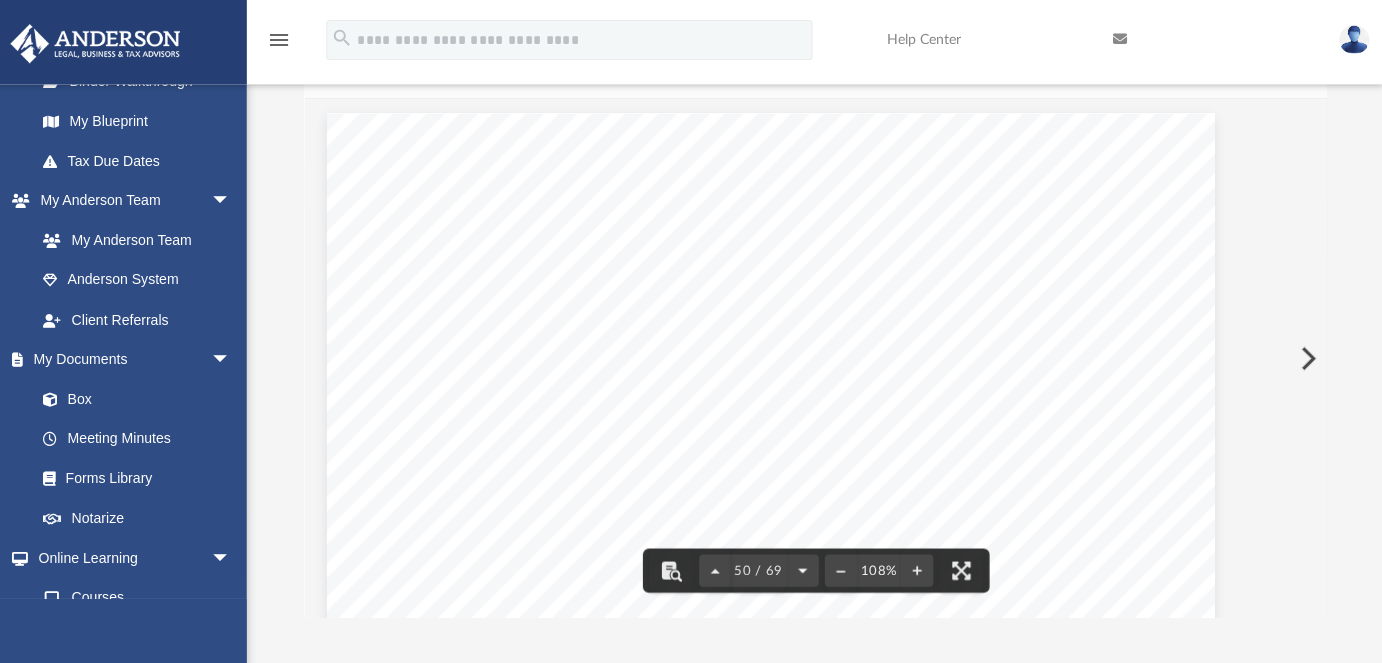 click at bounding box center (802, 568) 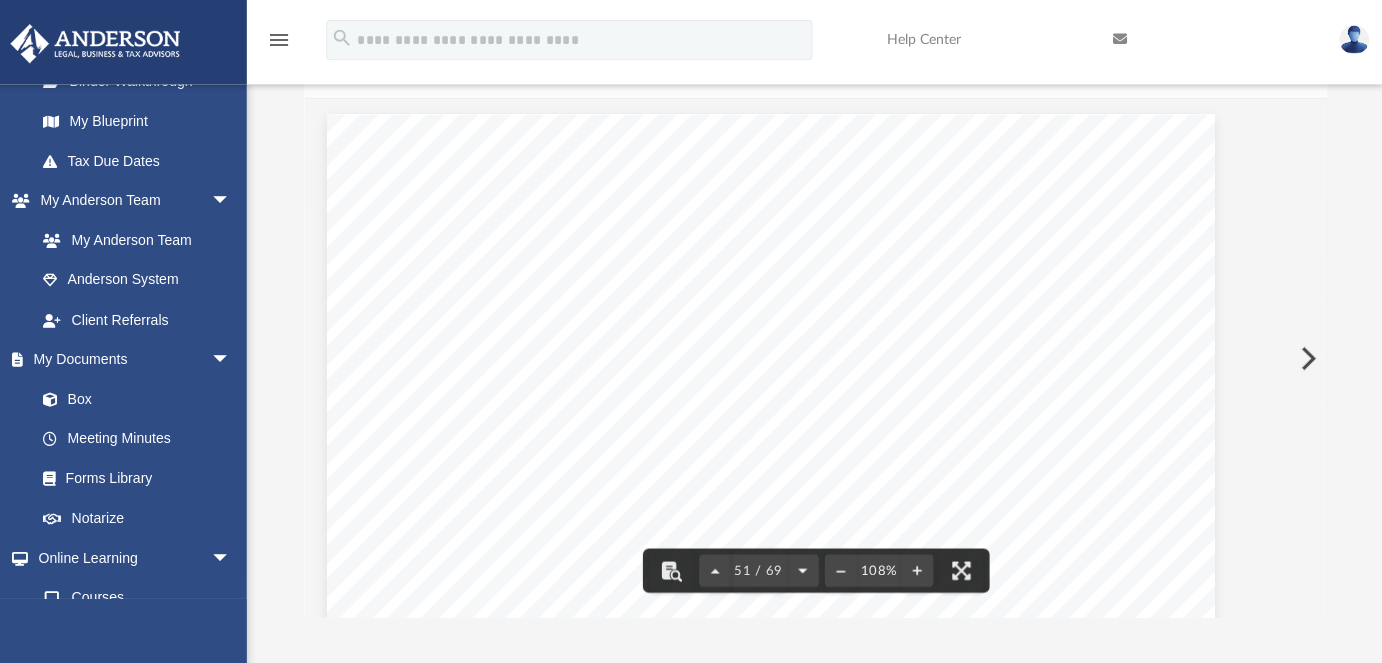 click at bounding box center [802, 568] 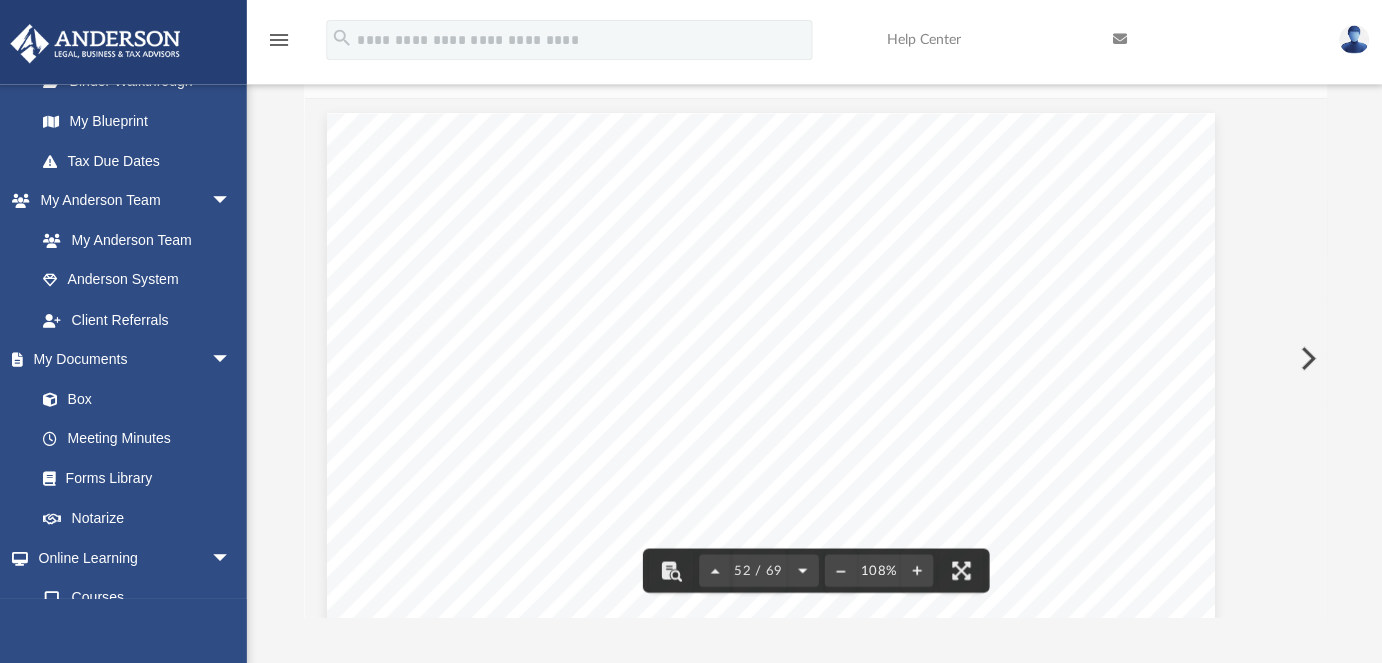 click at bounding box center (802, 568) 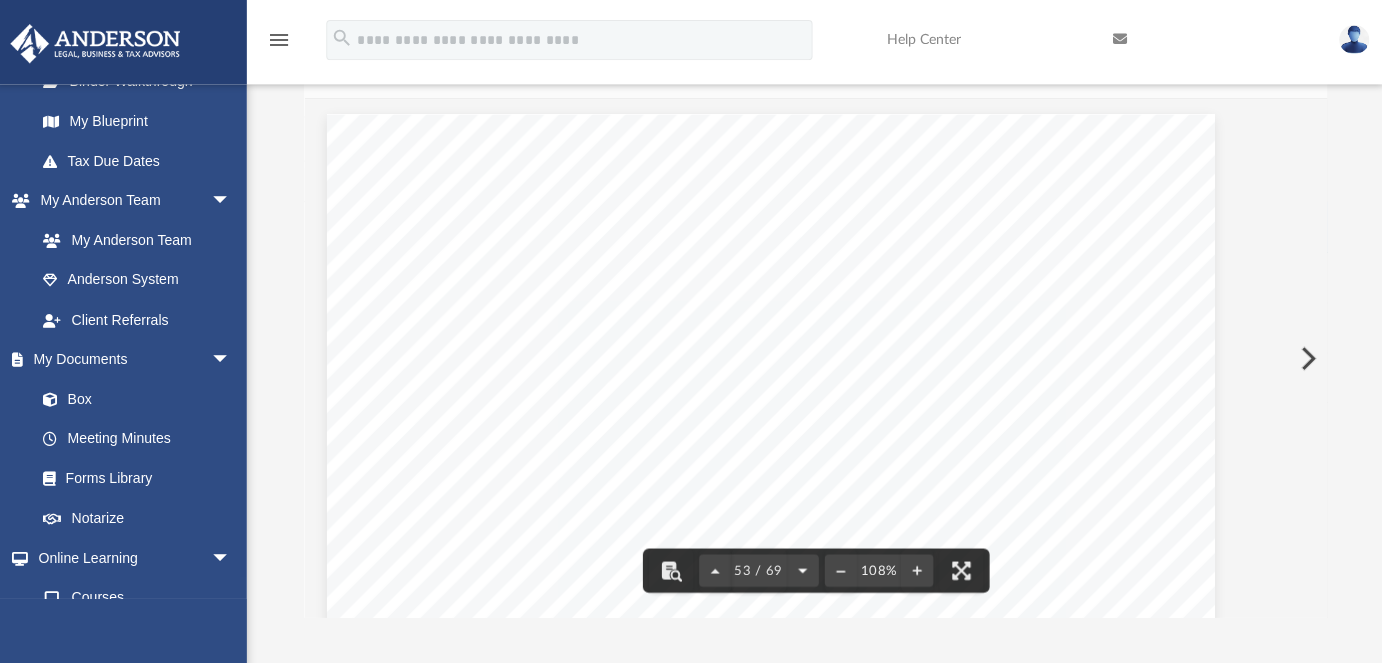 click at bounding box center (802, 568) 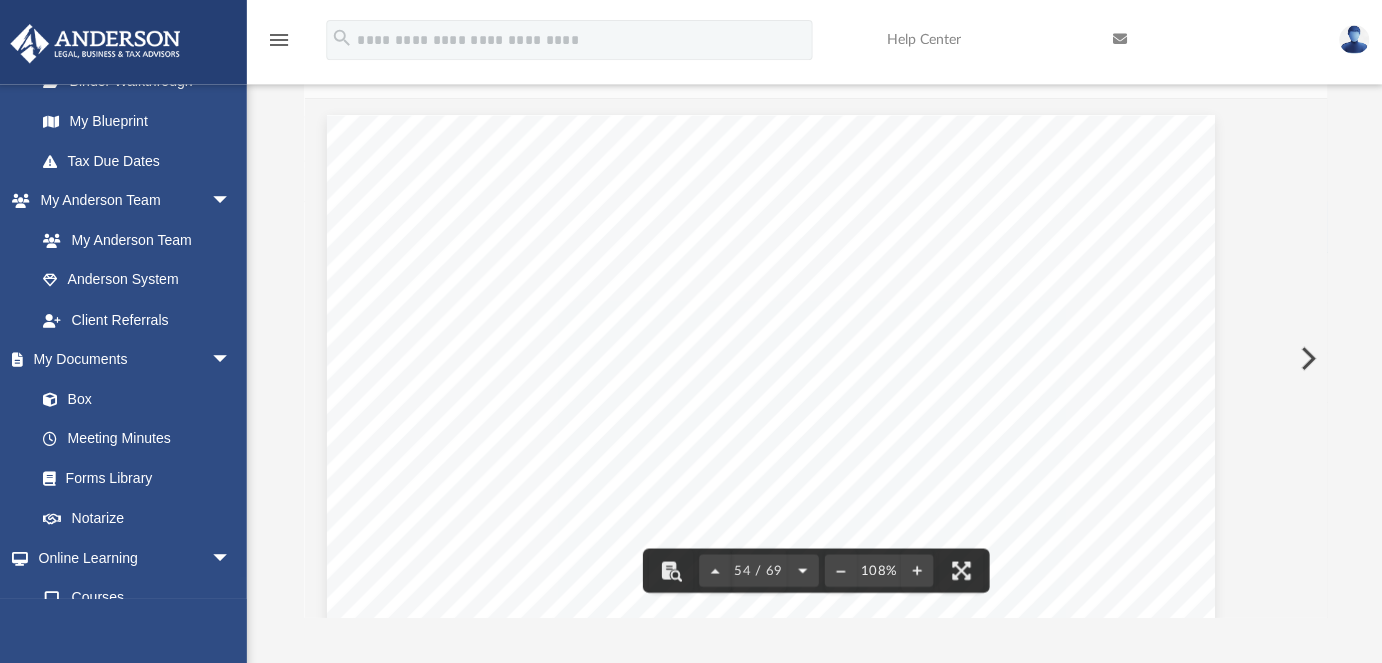 click at bounding box center (802, 568) 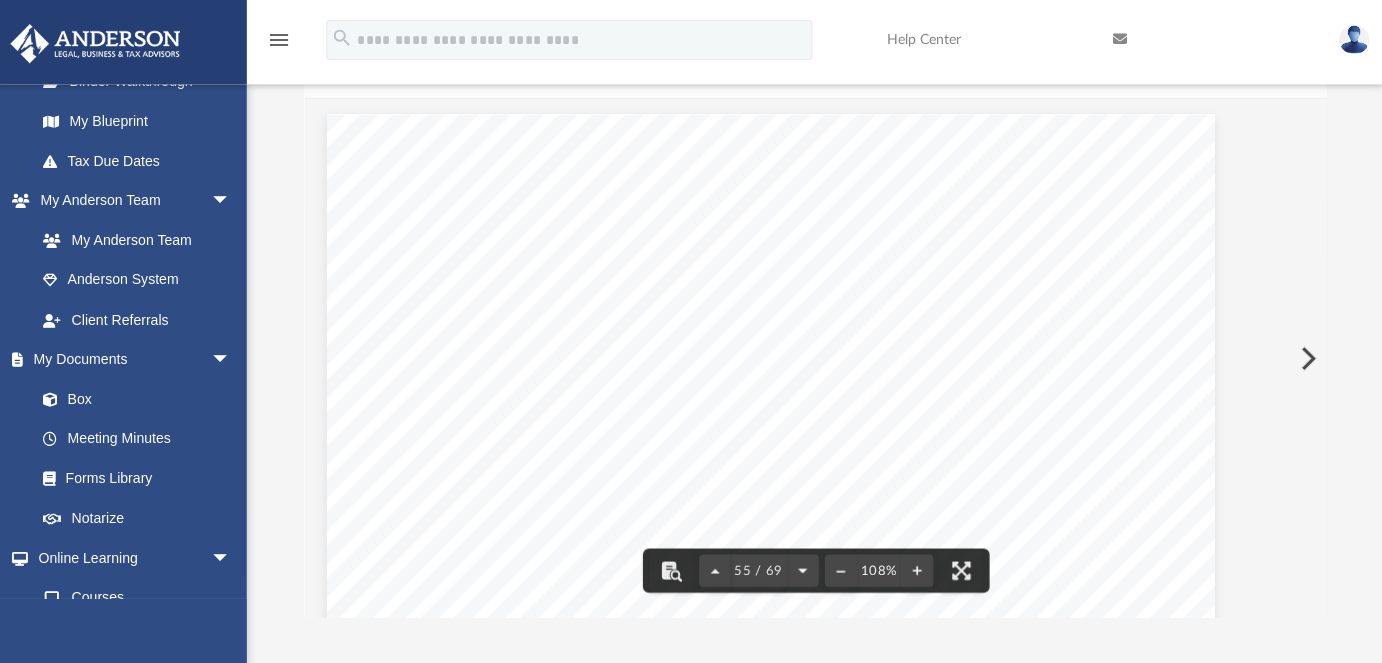 click at bounding box center [802, 568] 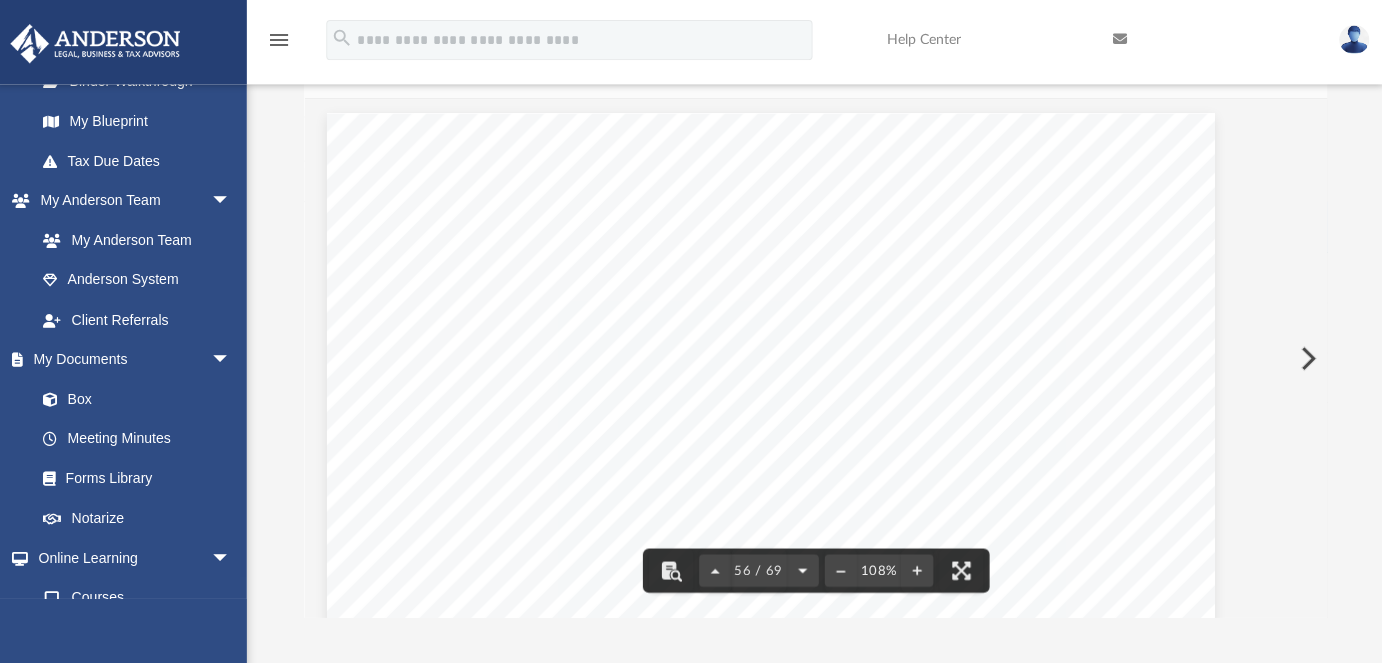 click at bounding box center [802, 568] 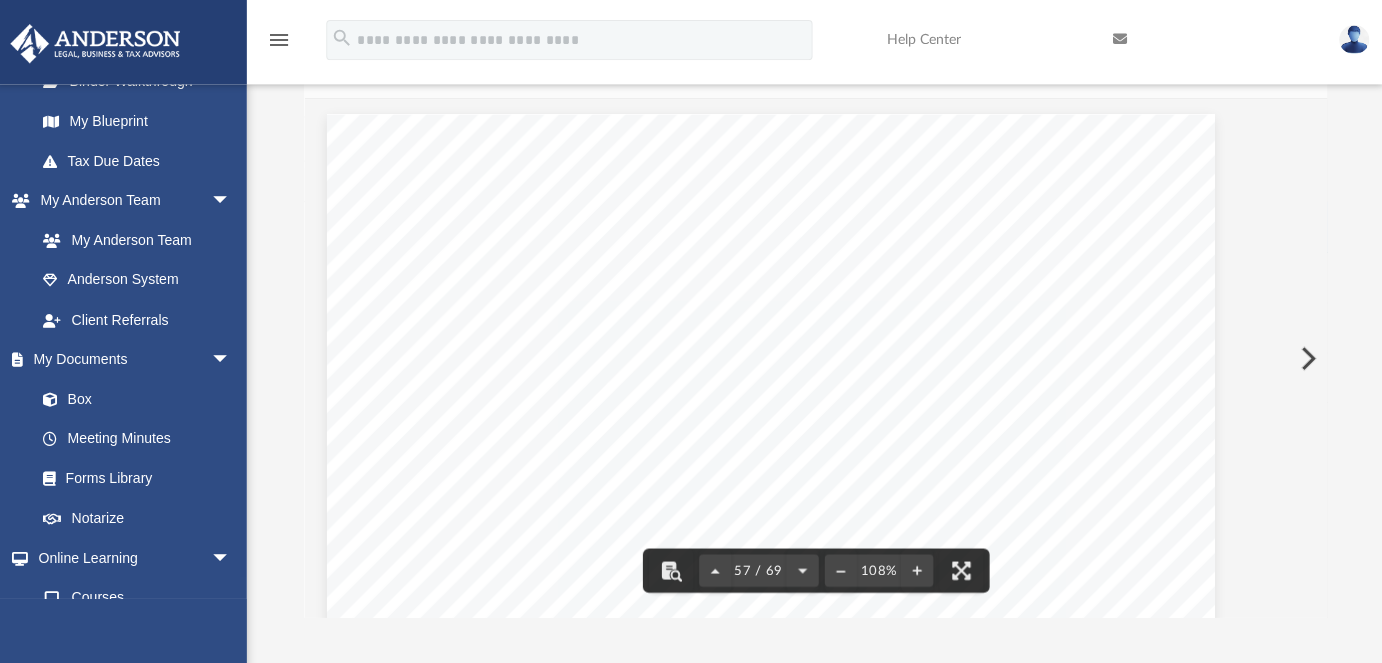 click on "57 / 69" at bounding box center [759, 568] 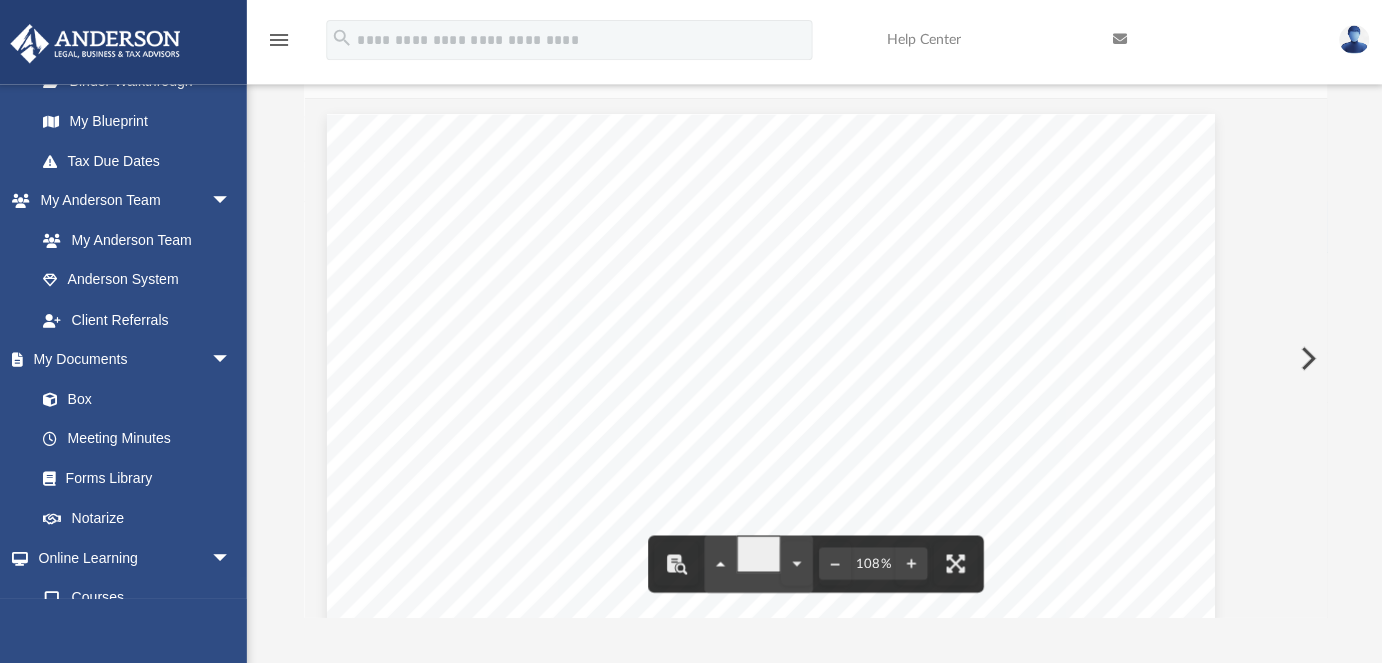 click at bounding box center (721, 561) 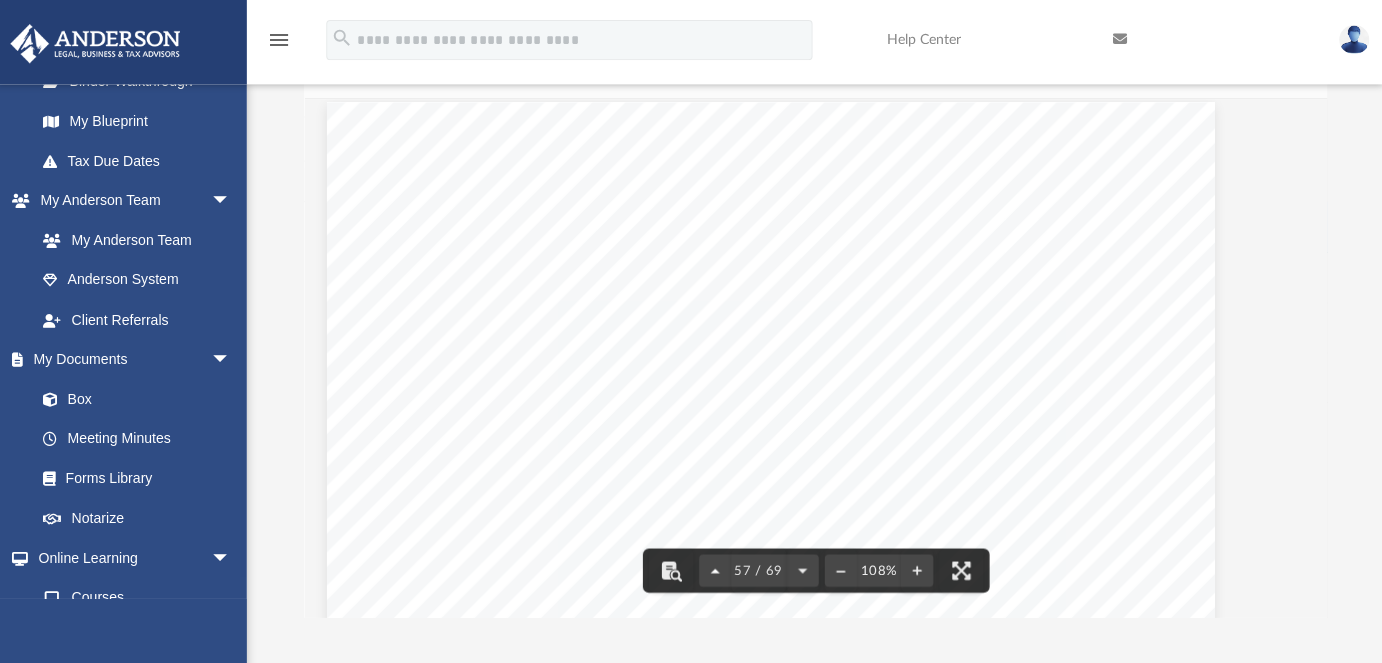 scroll, scrollTop: 65745, scrollLeft: 45, axis: both 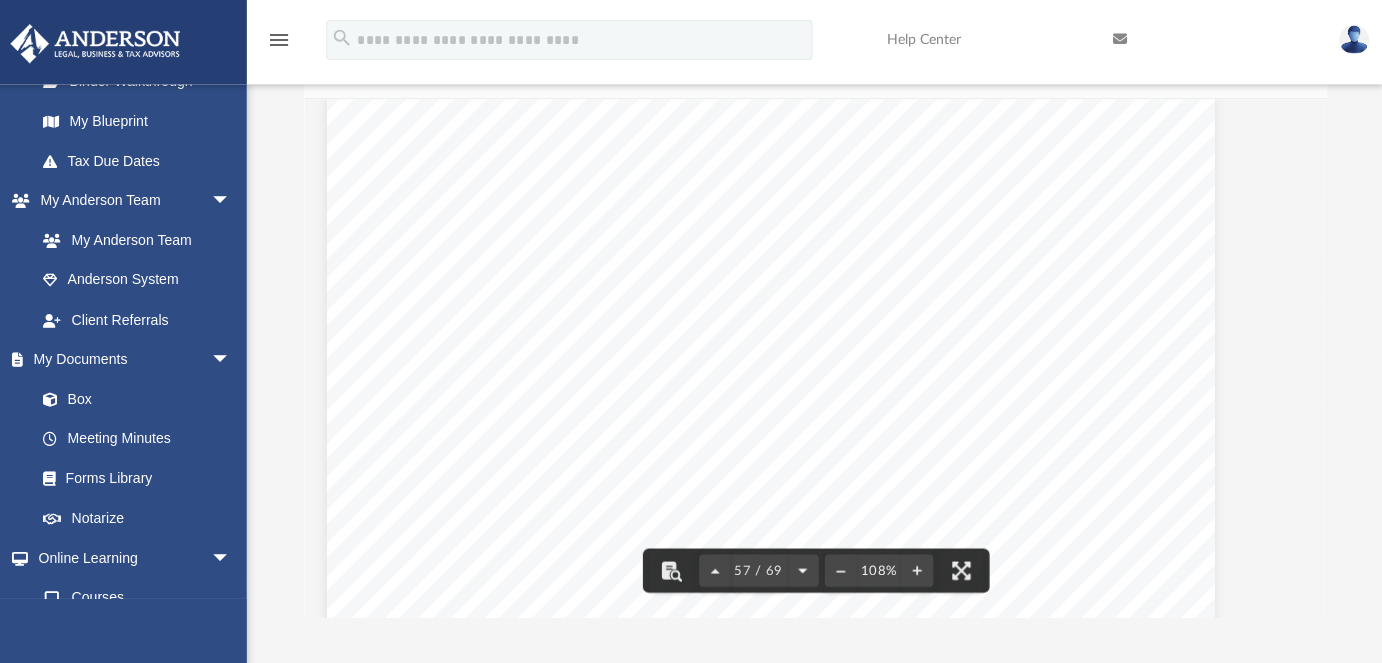 click at bounding box center (802, 568) 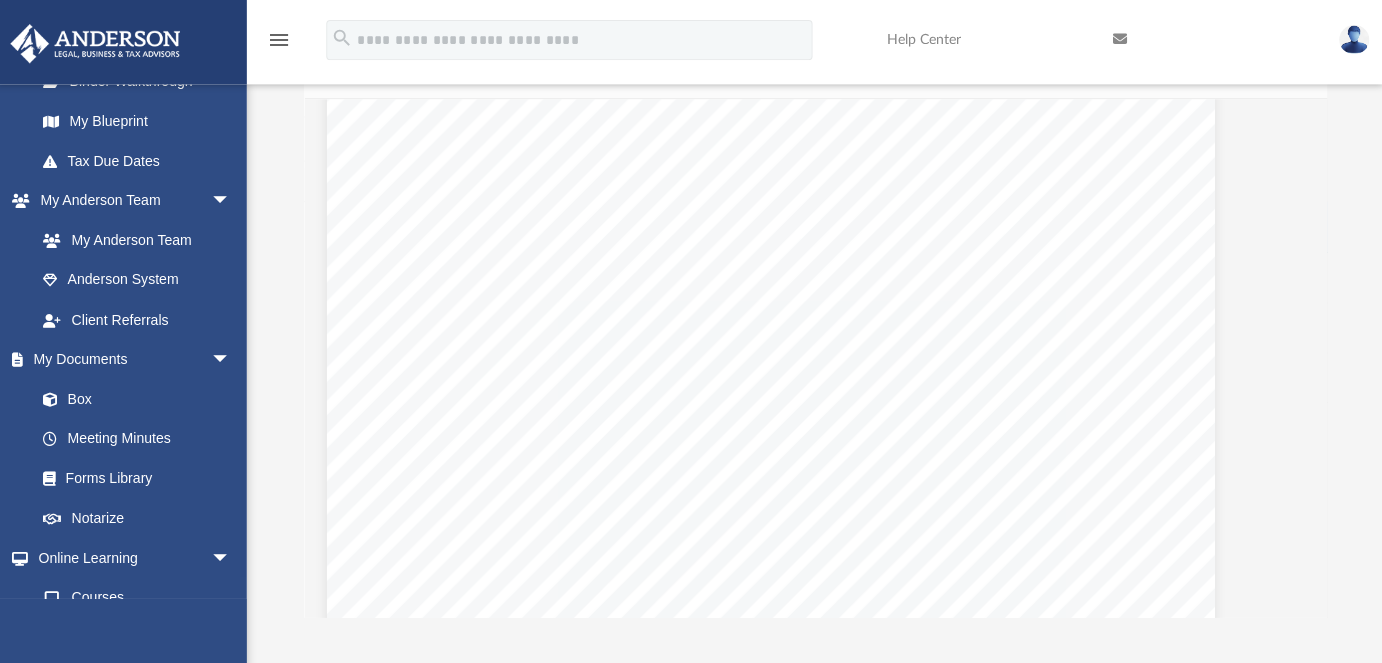 scroll, scrollTop: 67192, scrollLeft: 45, axis: both 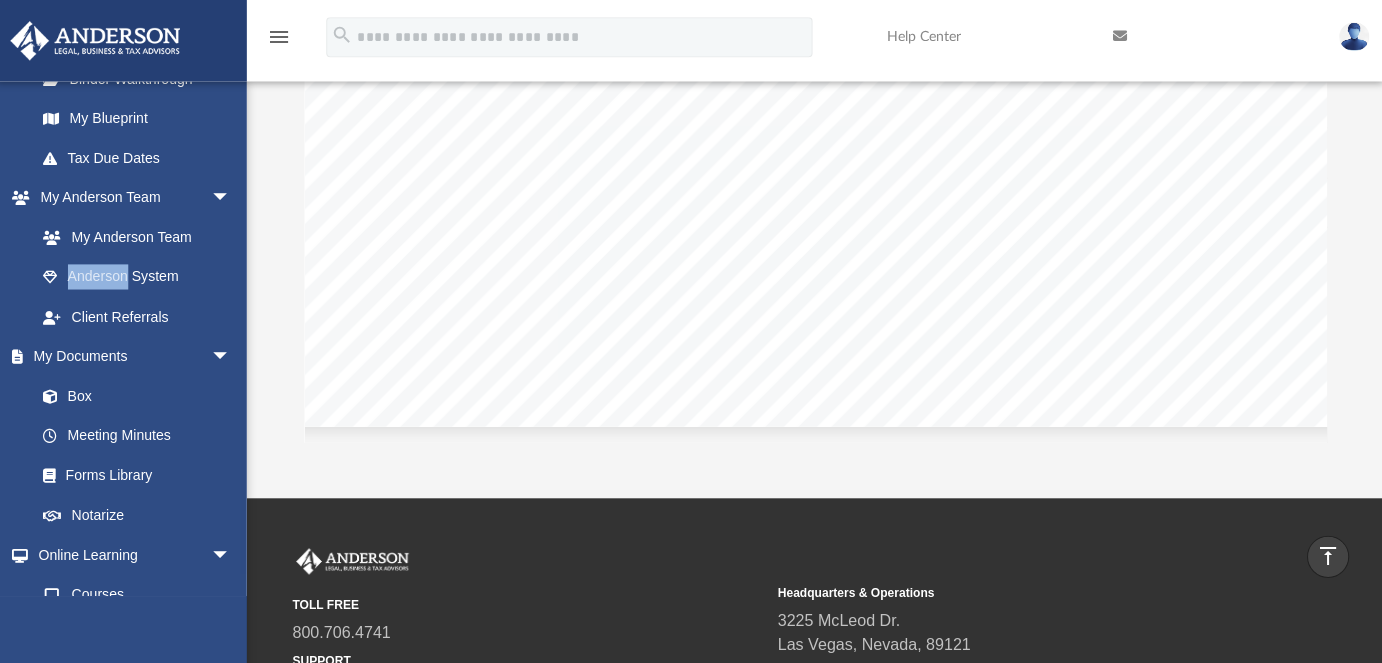 click on "Docusign Envelope ID: F83BA74C-09A7-4B63-88D5-A4D40EB49B9D" at bounding box center [834, -13] 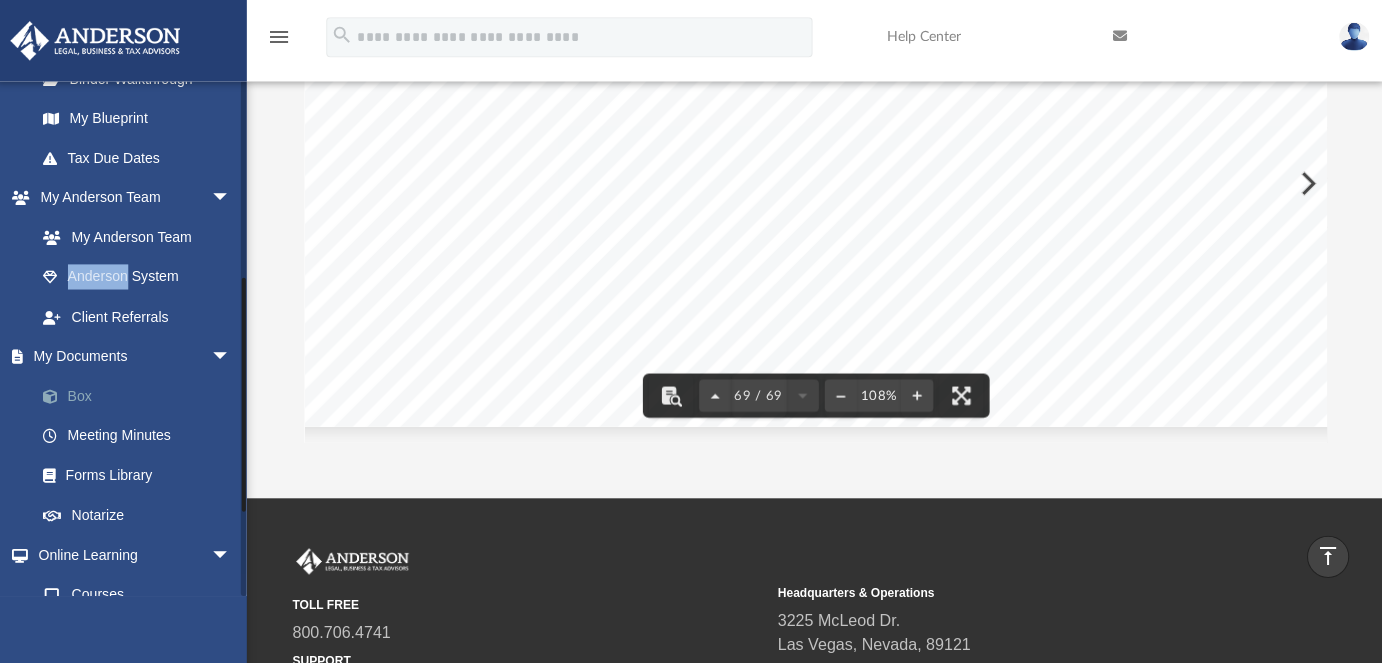 click on "Box" at bounding box center (146, 397) 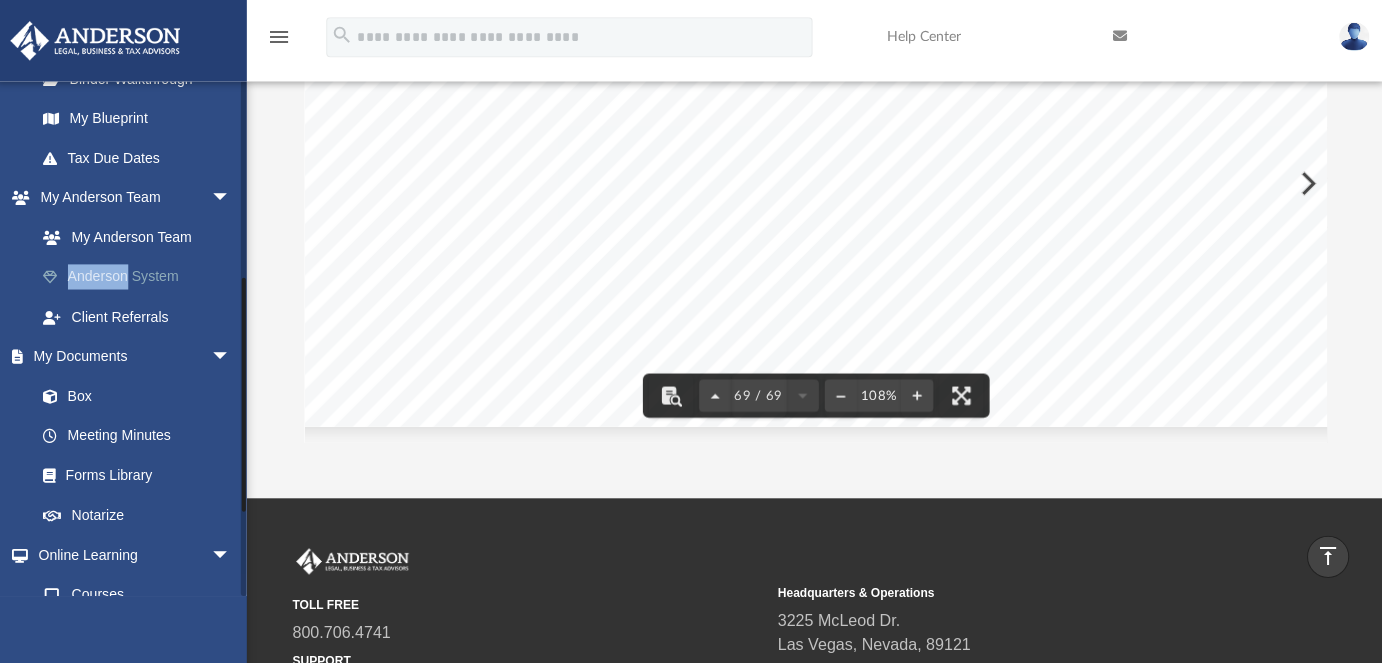 click on "Anderson System" at bounding box center (146, 279) 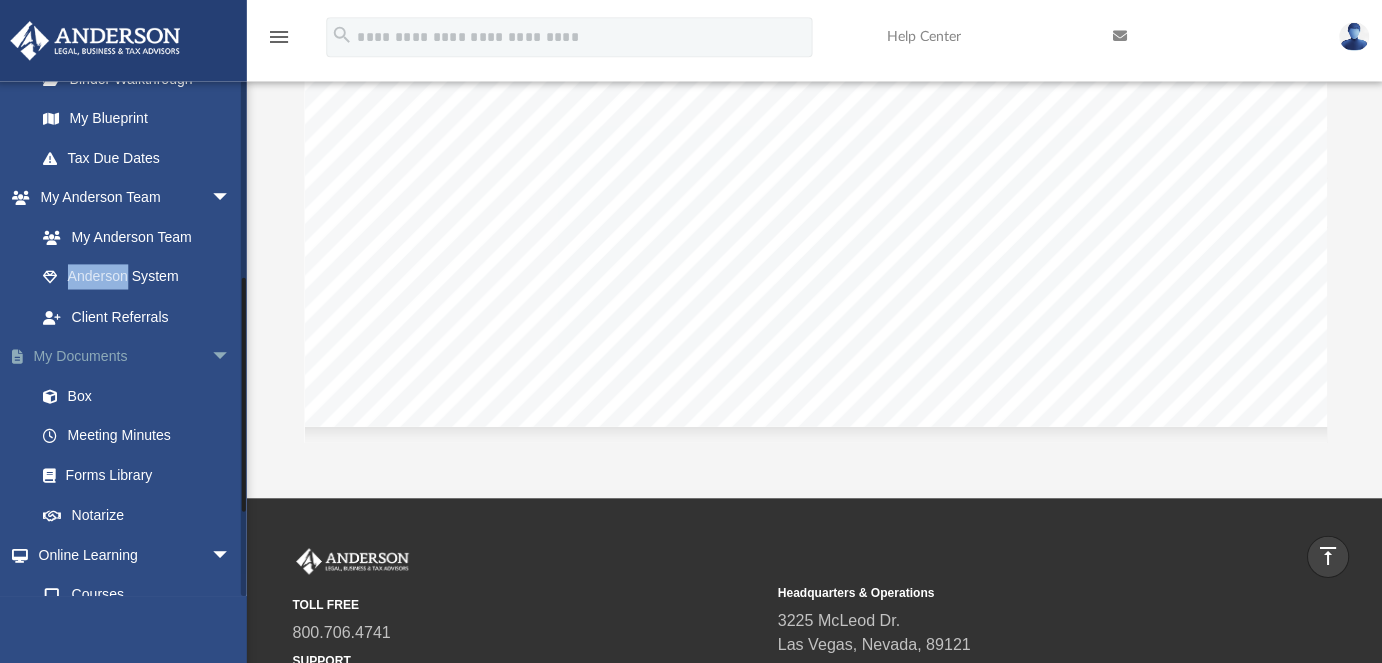 click on "My Documents arrow_drop_down" at bounding box center [139, 358] 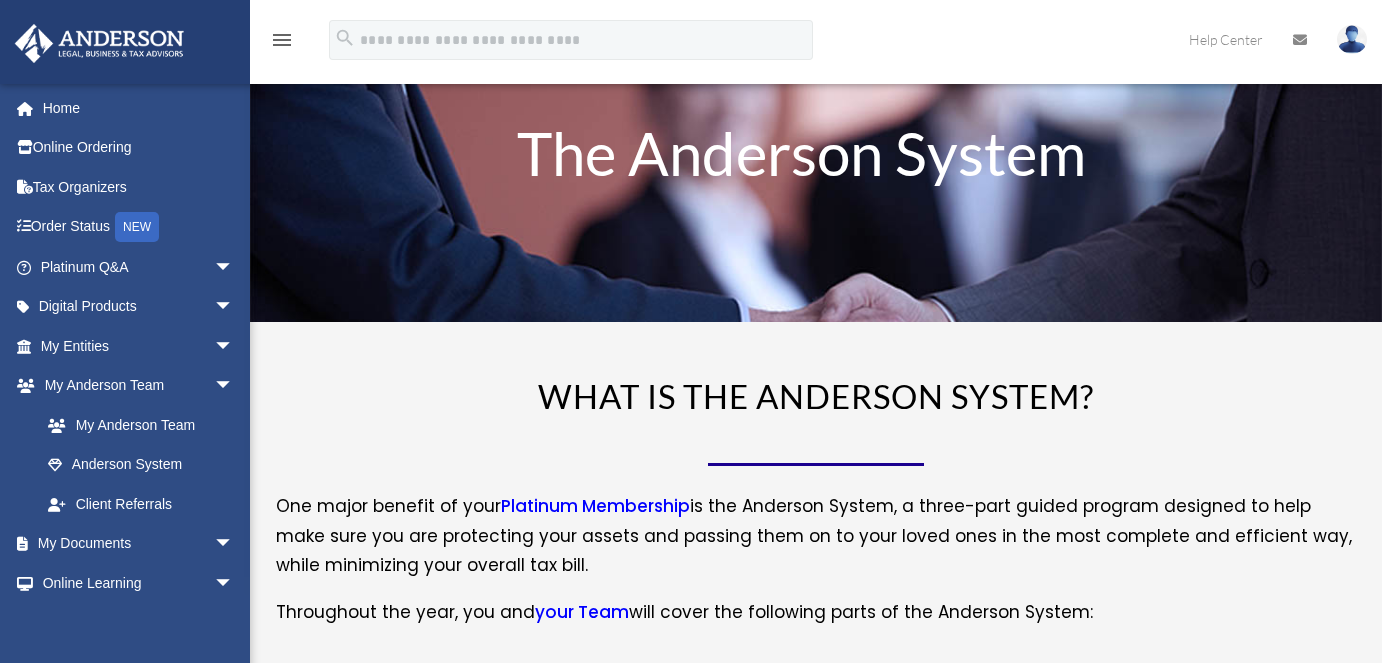 scroll, scrollTop: 0, scrollLeft: 0, axis: both 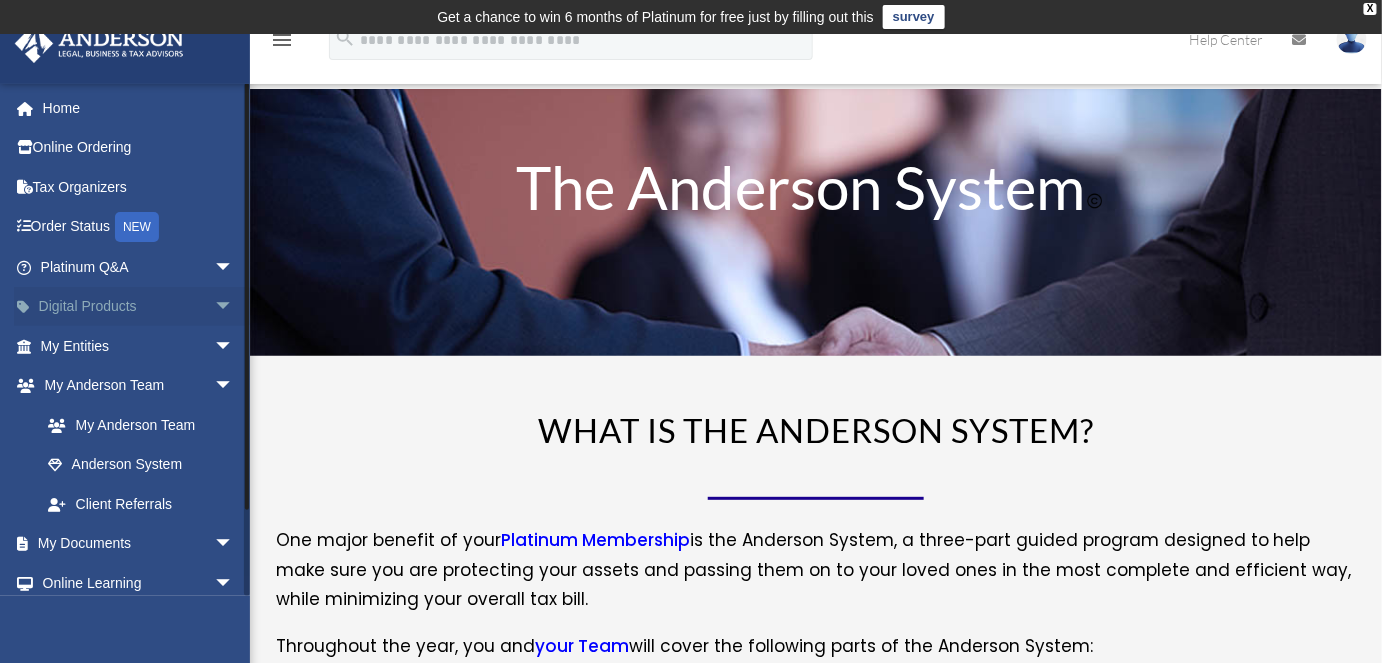 click on "Digital Products arrow_drop_down" at bounding box center [139, 307] 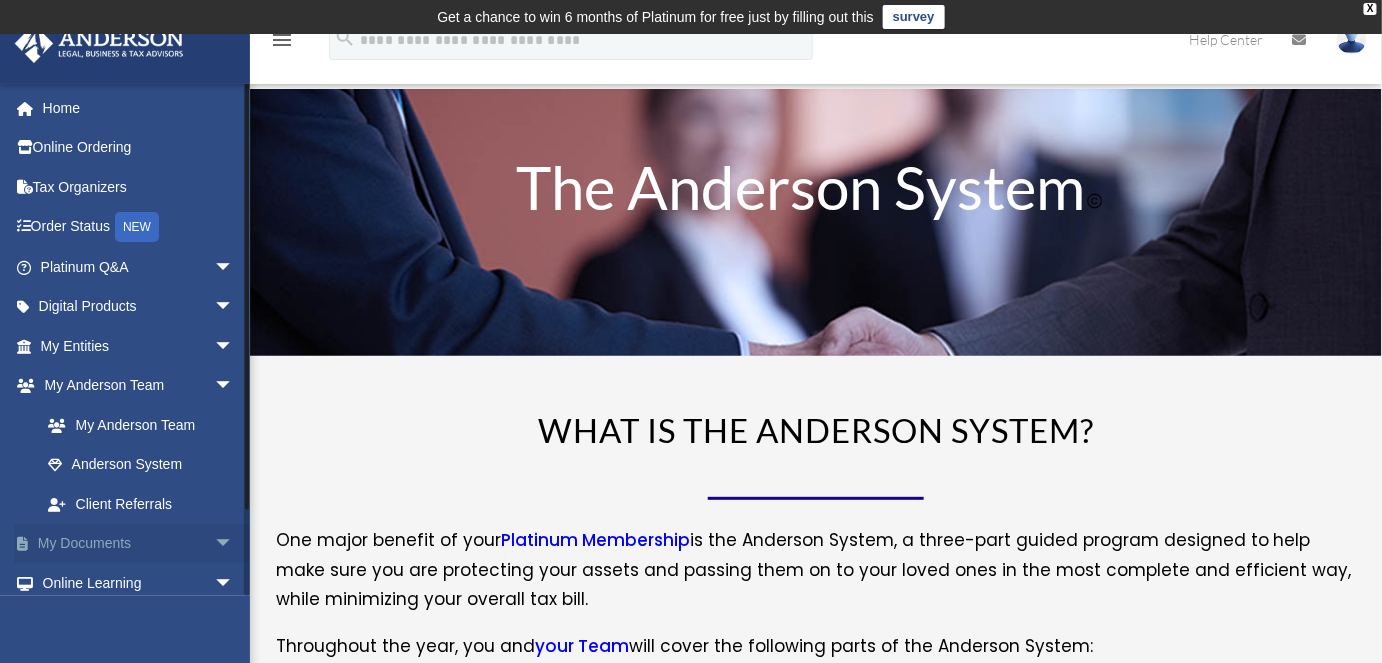 click on "My Documents arrow_drop_down" at bounding box center [139, 544] 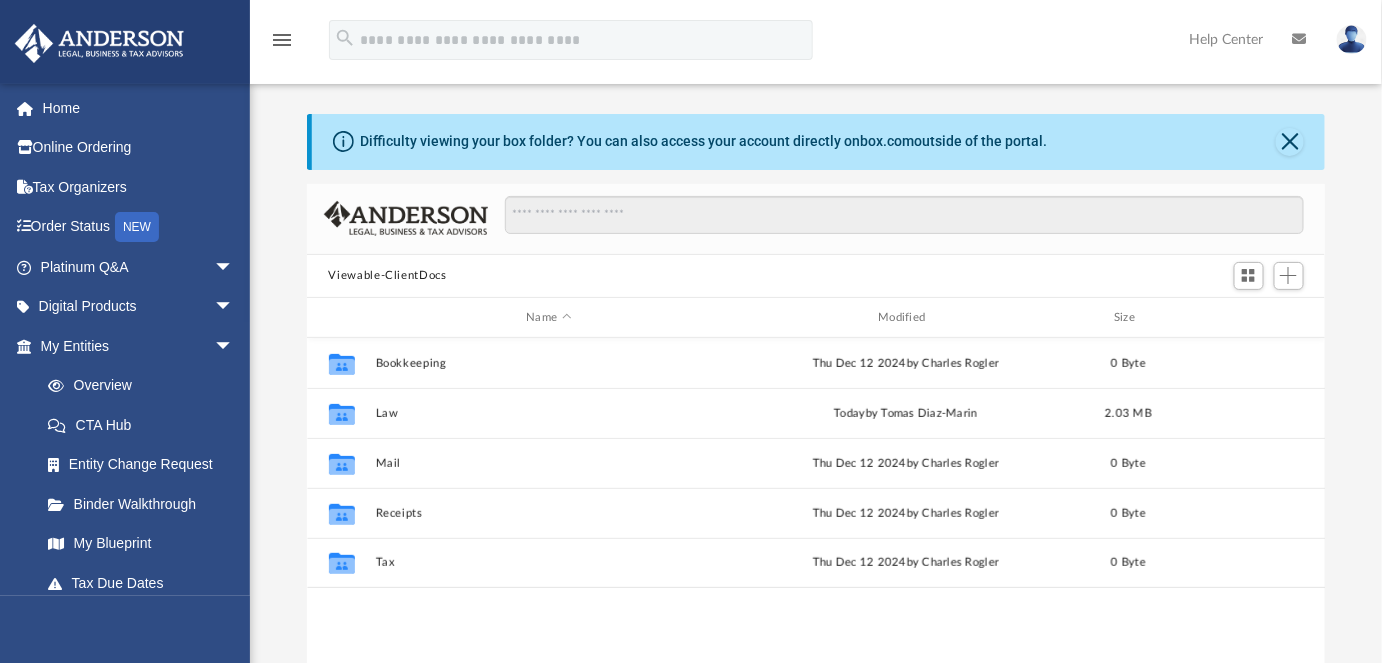 scroll, scrollTop: 15, scrollLeft: 0, axis: vertical 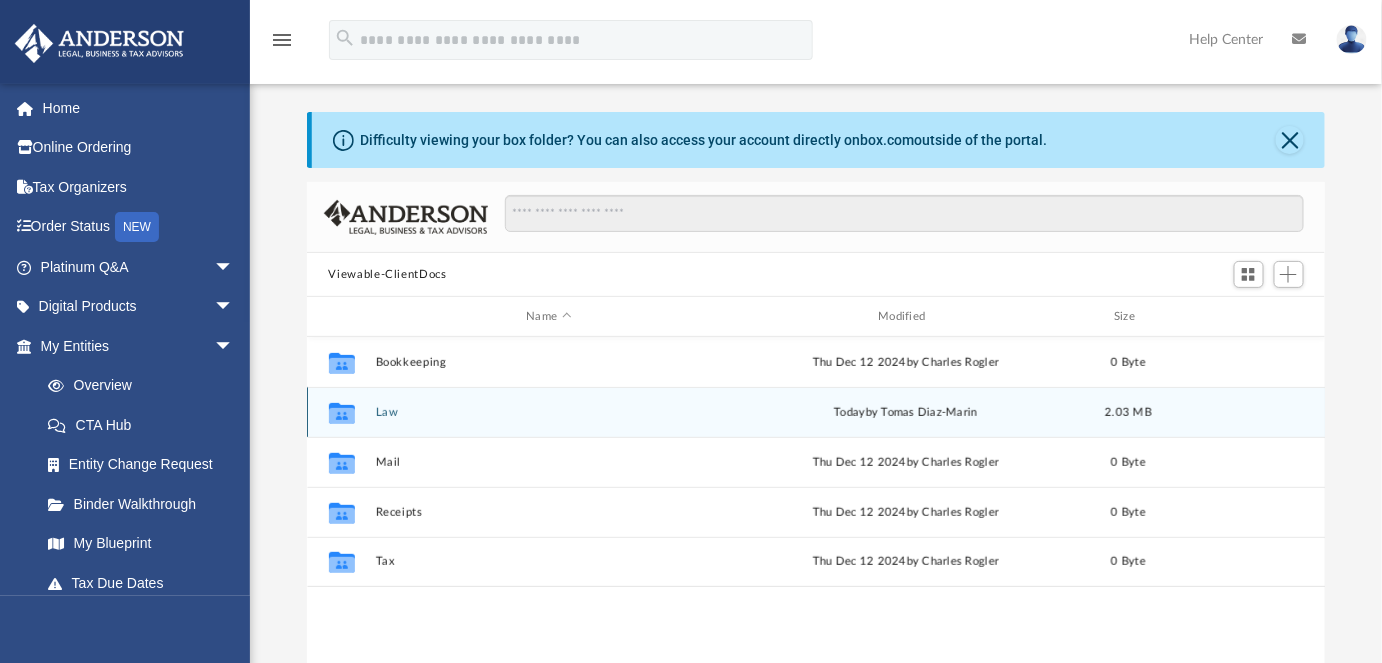click on "Law" at bounding box center [549, 412] 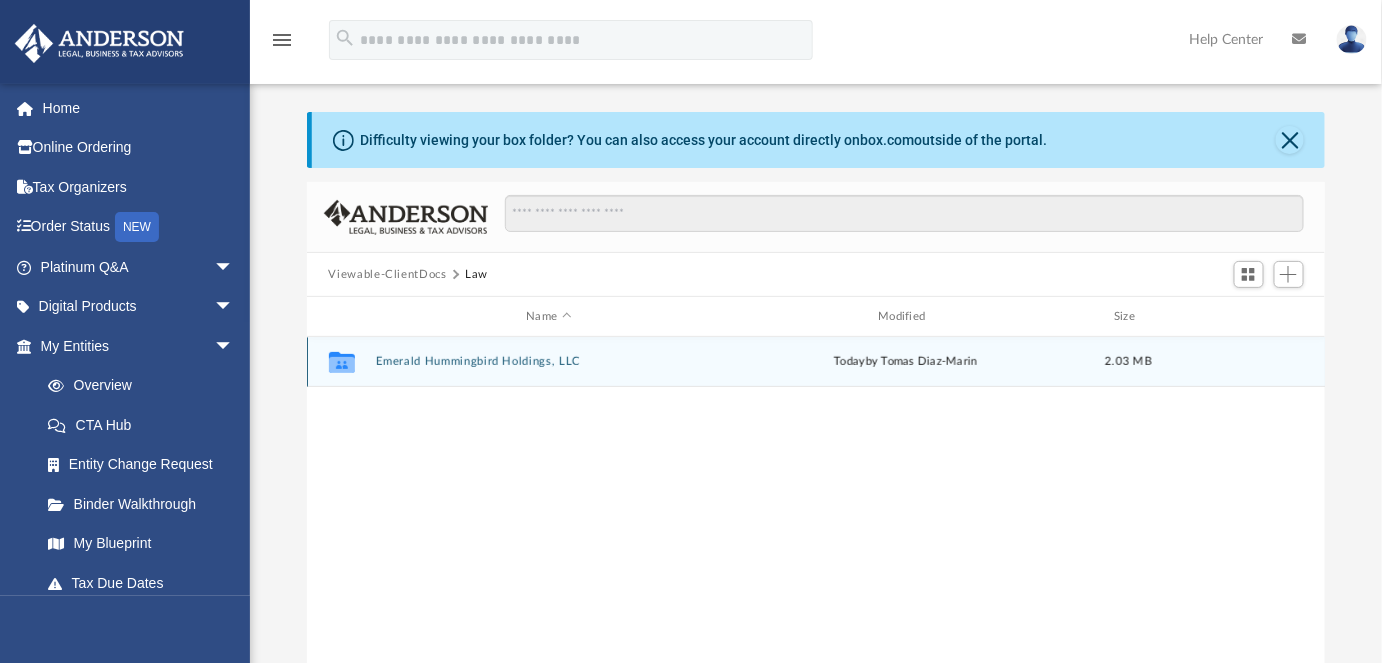 click on "Emerald Hummingbird Holdings, LLC" at bounding box center [549, 361] 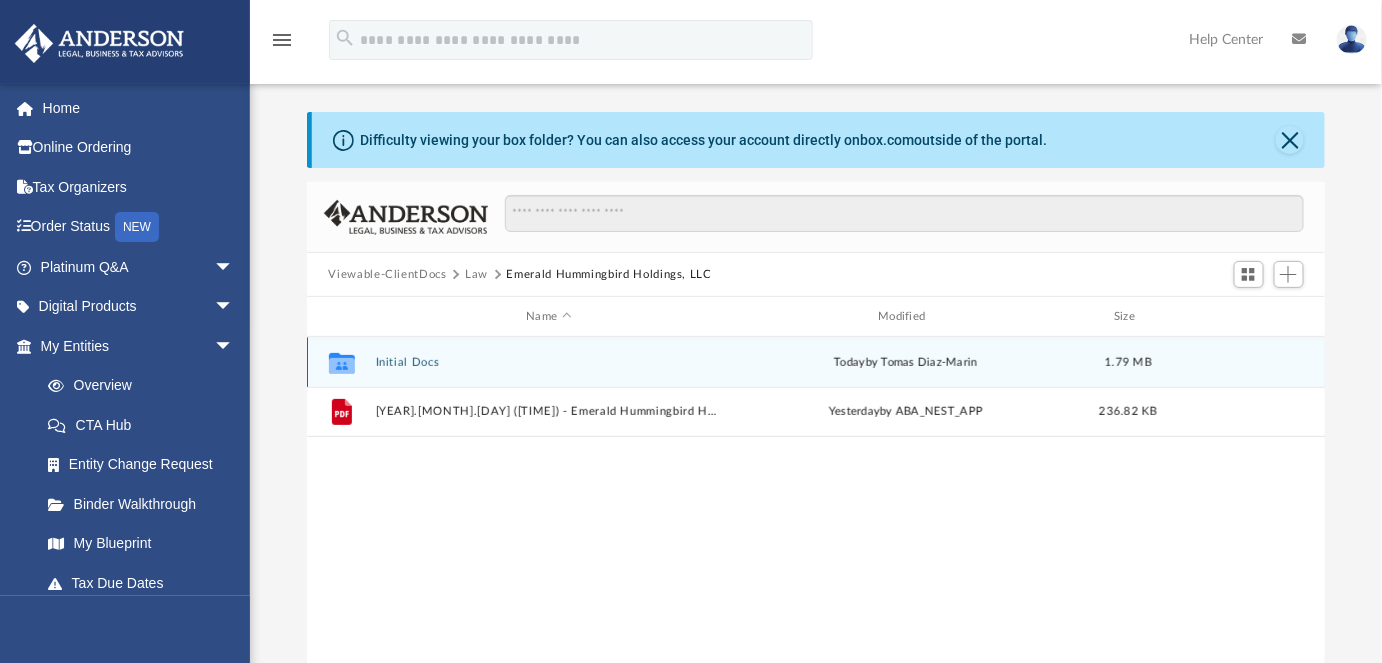 click on "Initial Docs" at bounding box center (549, 362) 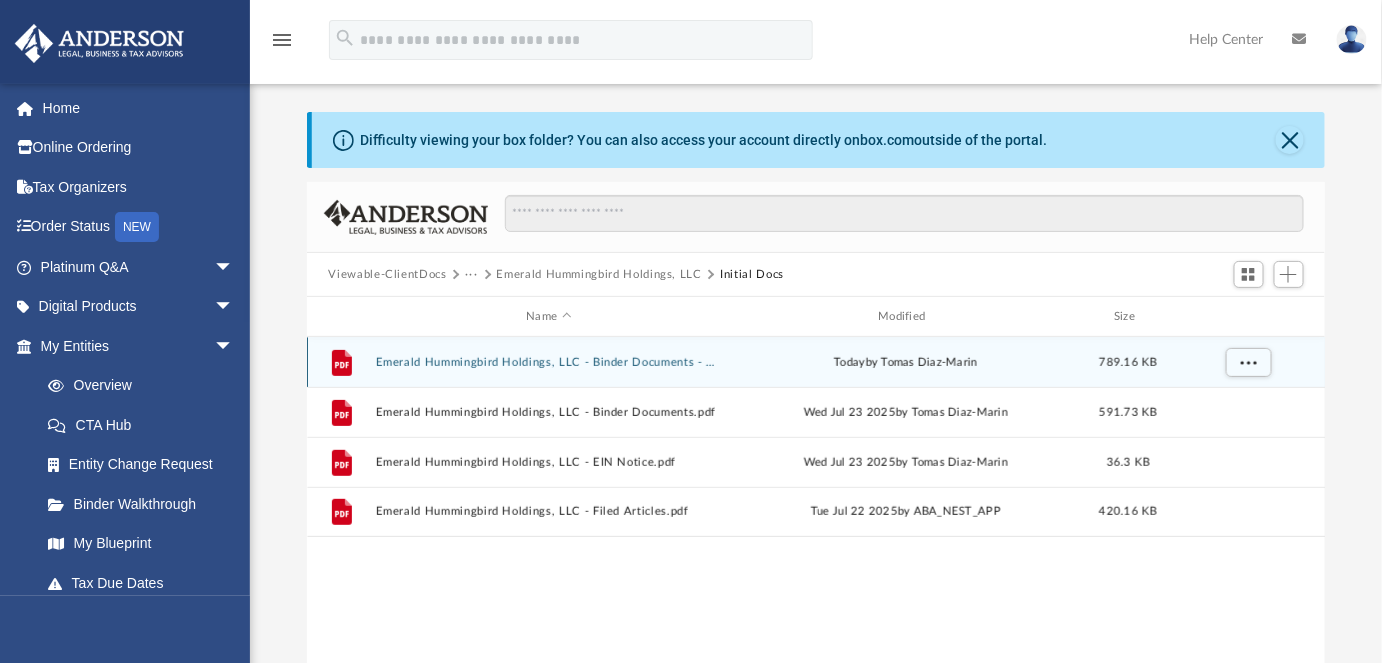 click on "Emerald Hummingbird Holdings, LLC - Binder Documents - DocuSigned.pdf" at bounding box center [549, 362] 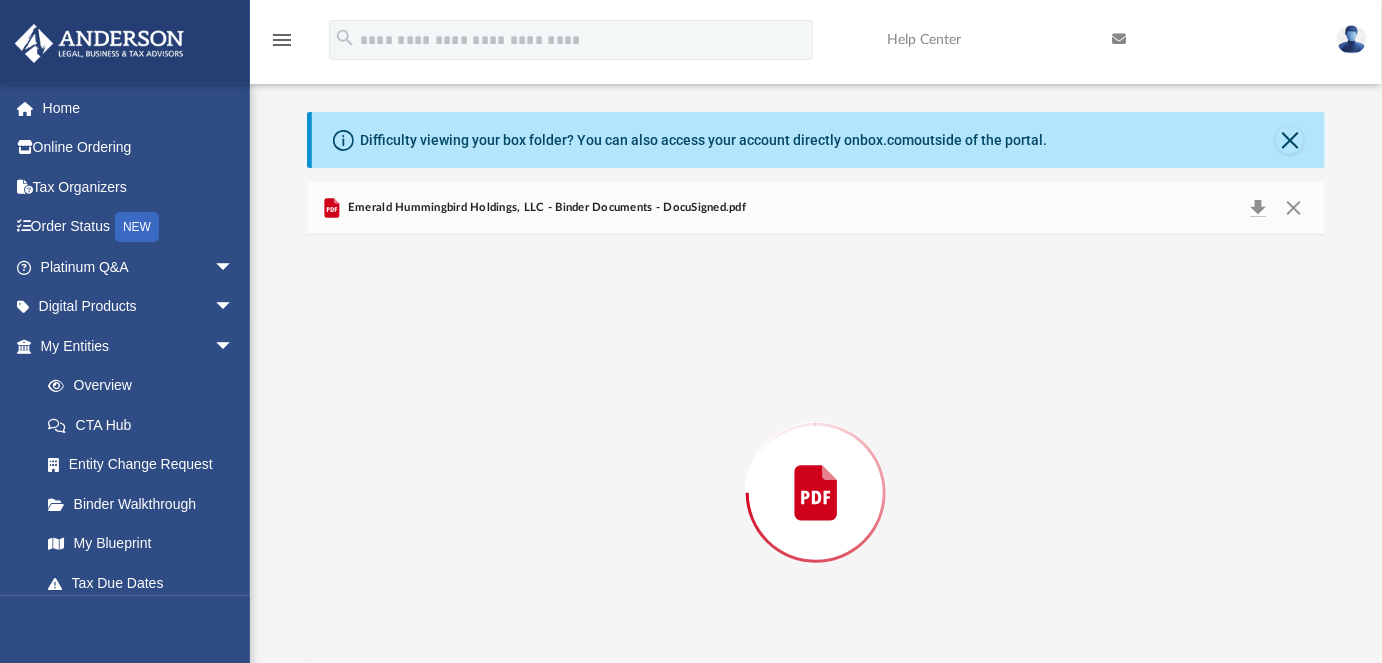 scroll, scrollTop: 128, scrollLeft: 0, axis: vertical 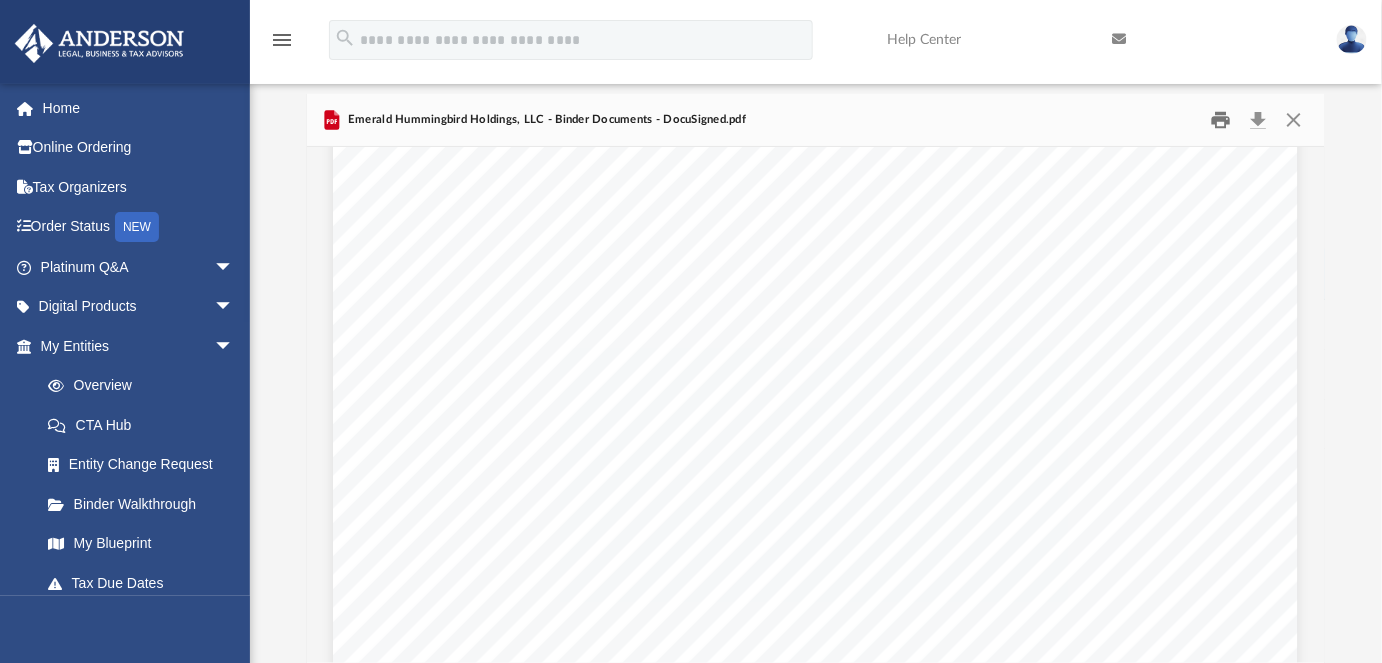 click at bounding box center (1221, 120) 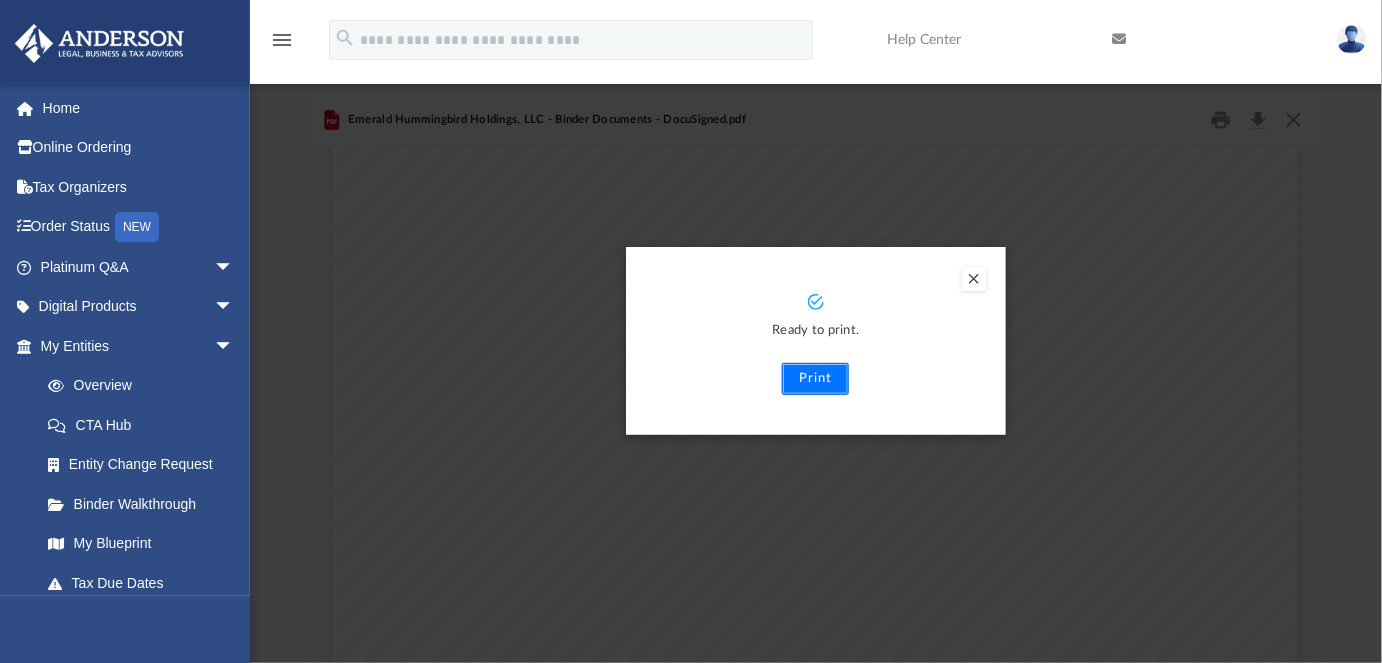 click on "Print" at bounding box center [815, 379] 